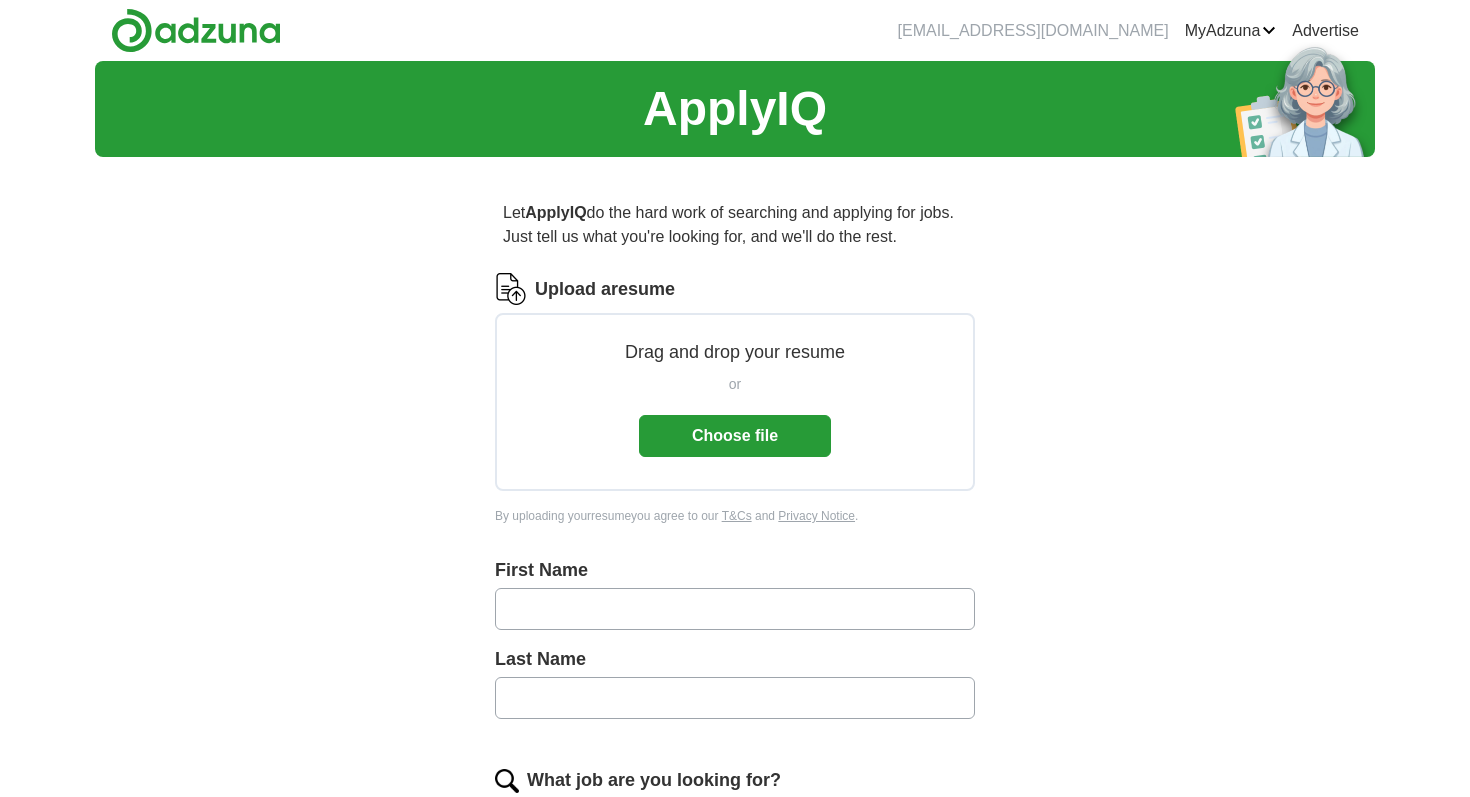 scroll, scrollTop: 0, scrollLeft: 0, axis: both 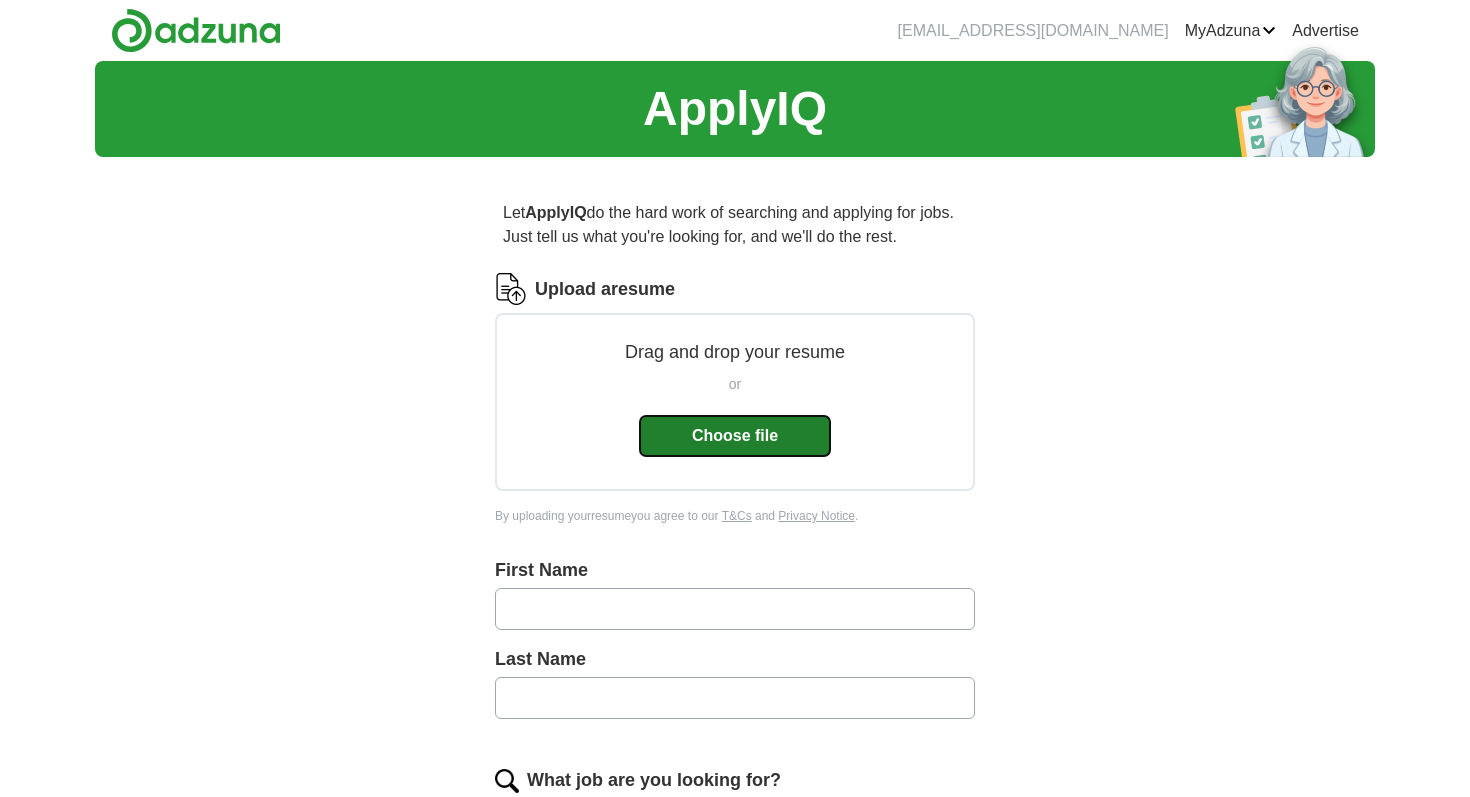click on "Choose file" at bounding box center [735, 436] 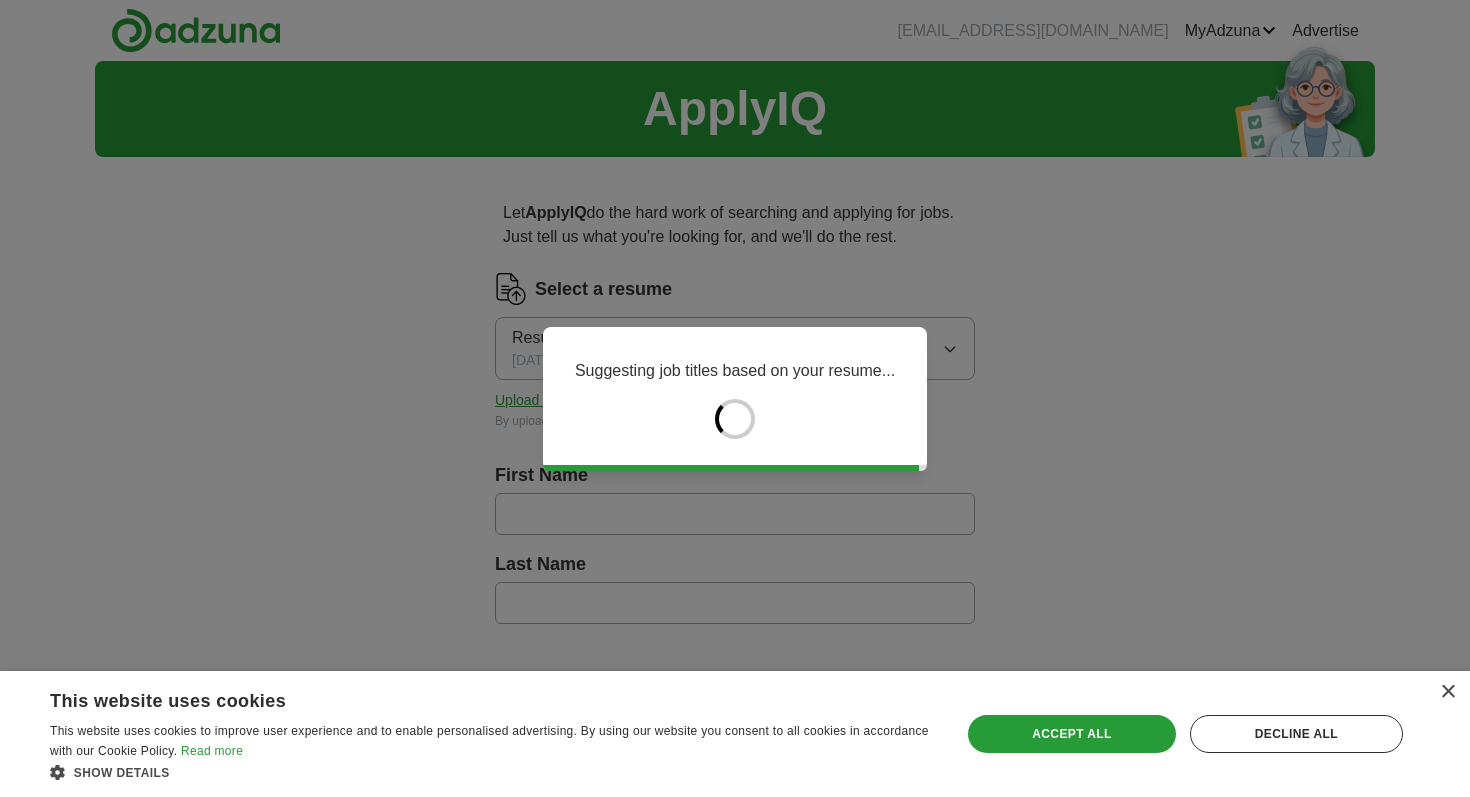 type on "******" 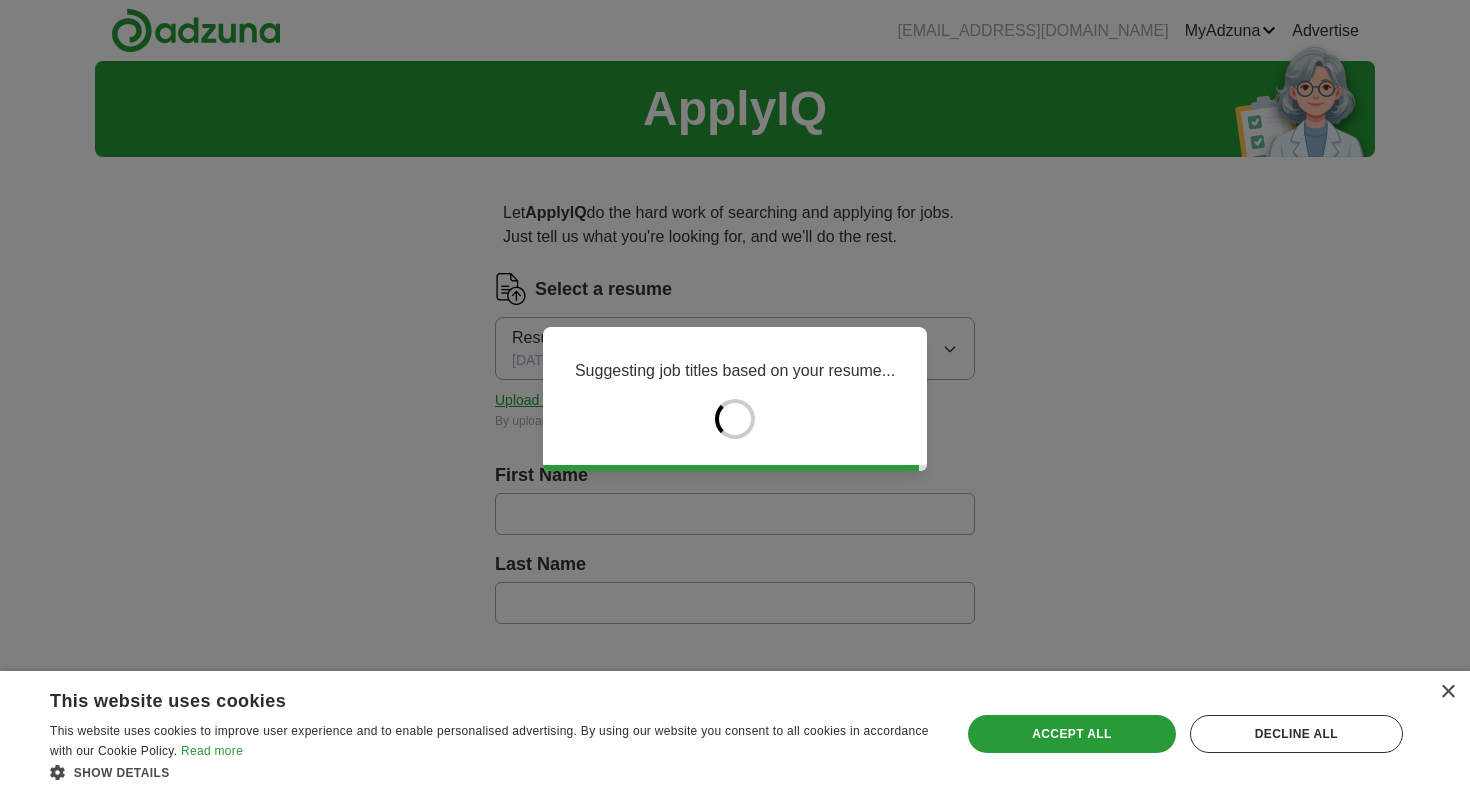 type on "******" 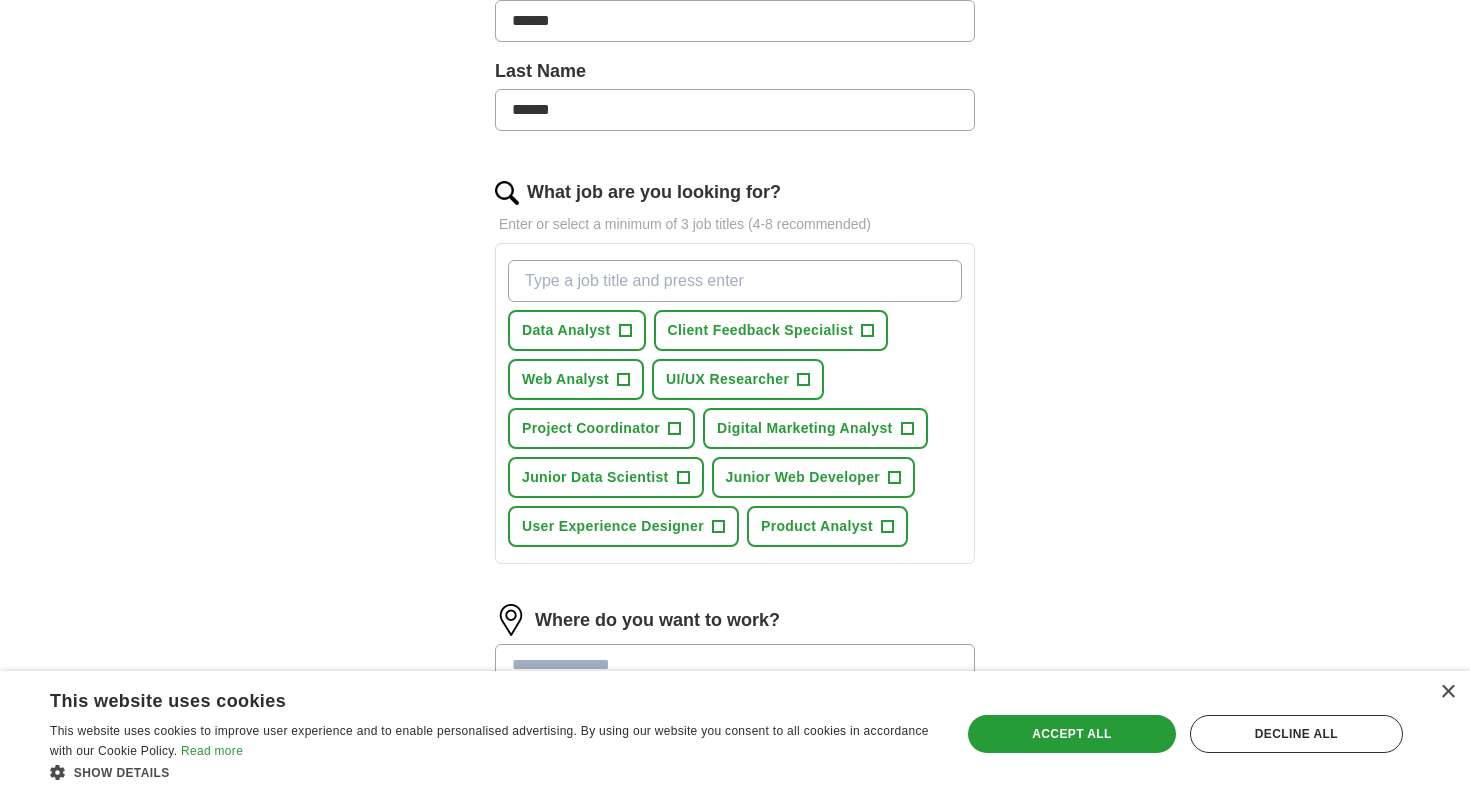 scroll, scrollTop: 499, scrollLeft: 0, axis: vertical 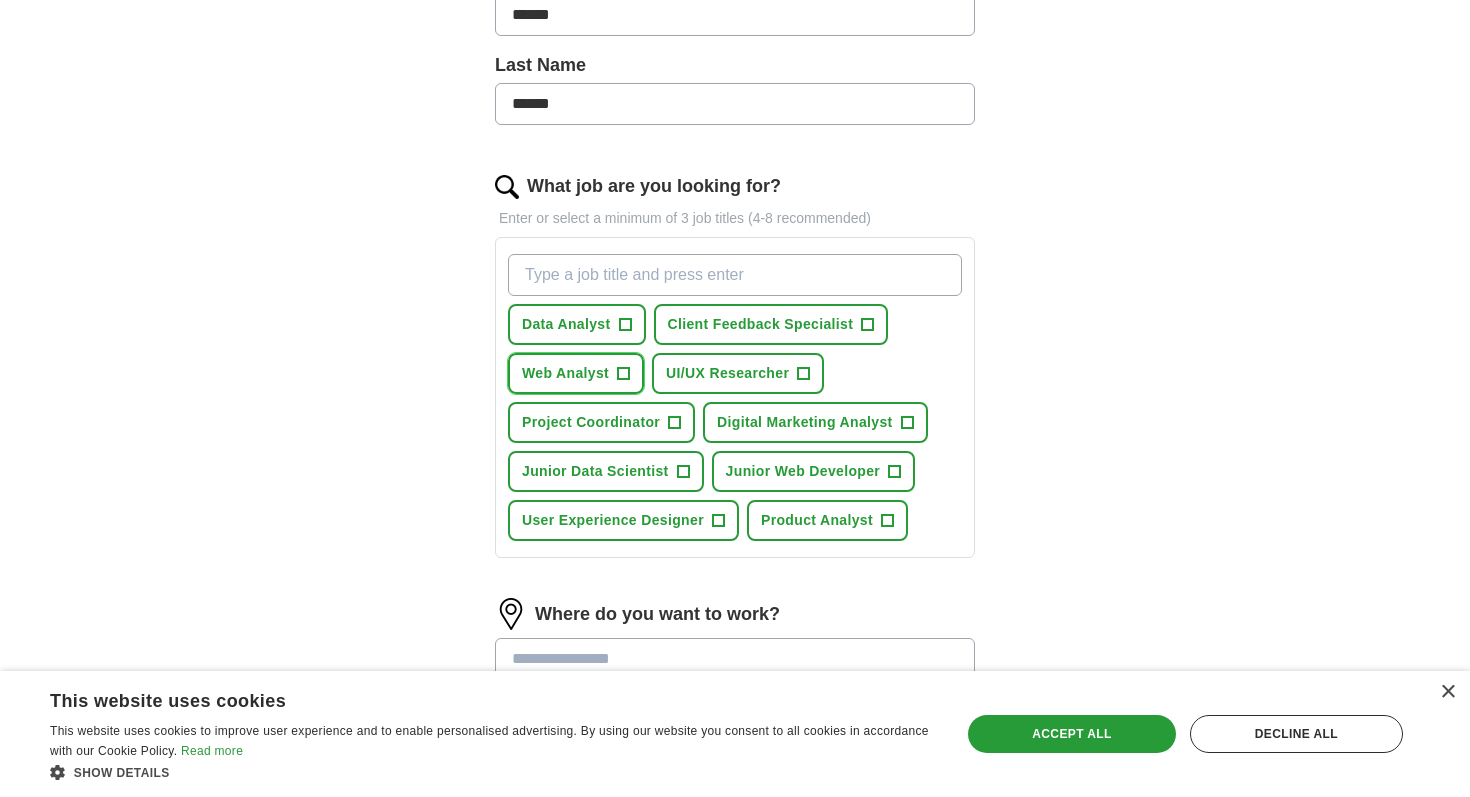 click on "Web Analyst +" at bounding box center (576, 373) 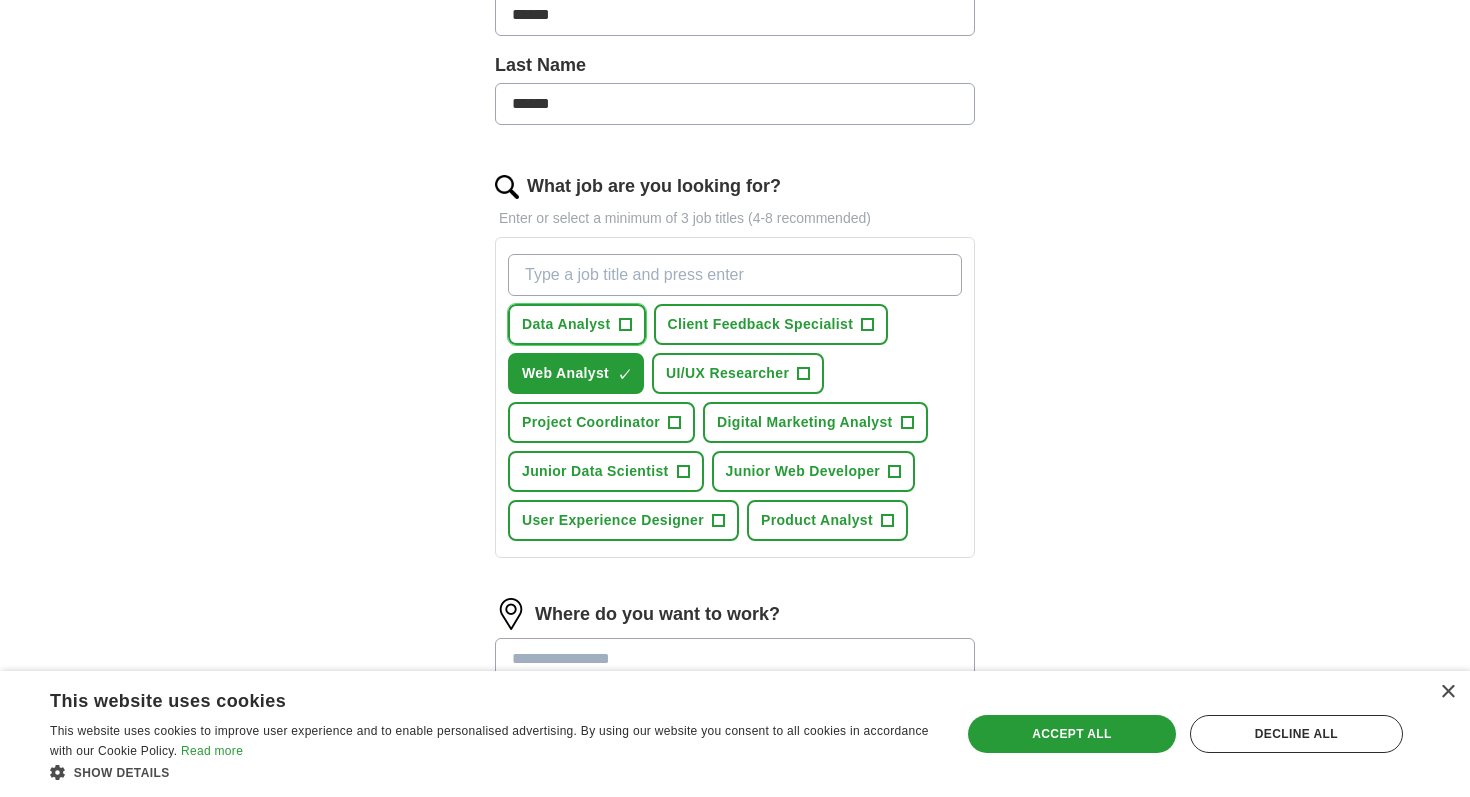 click on "+" at bounding box center (625, 325) 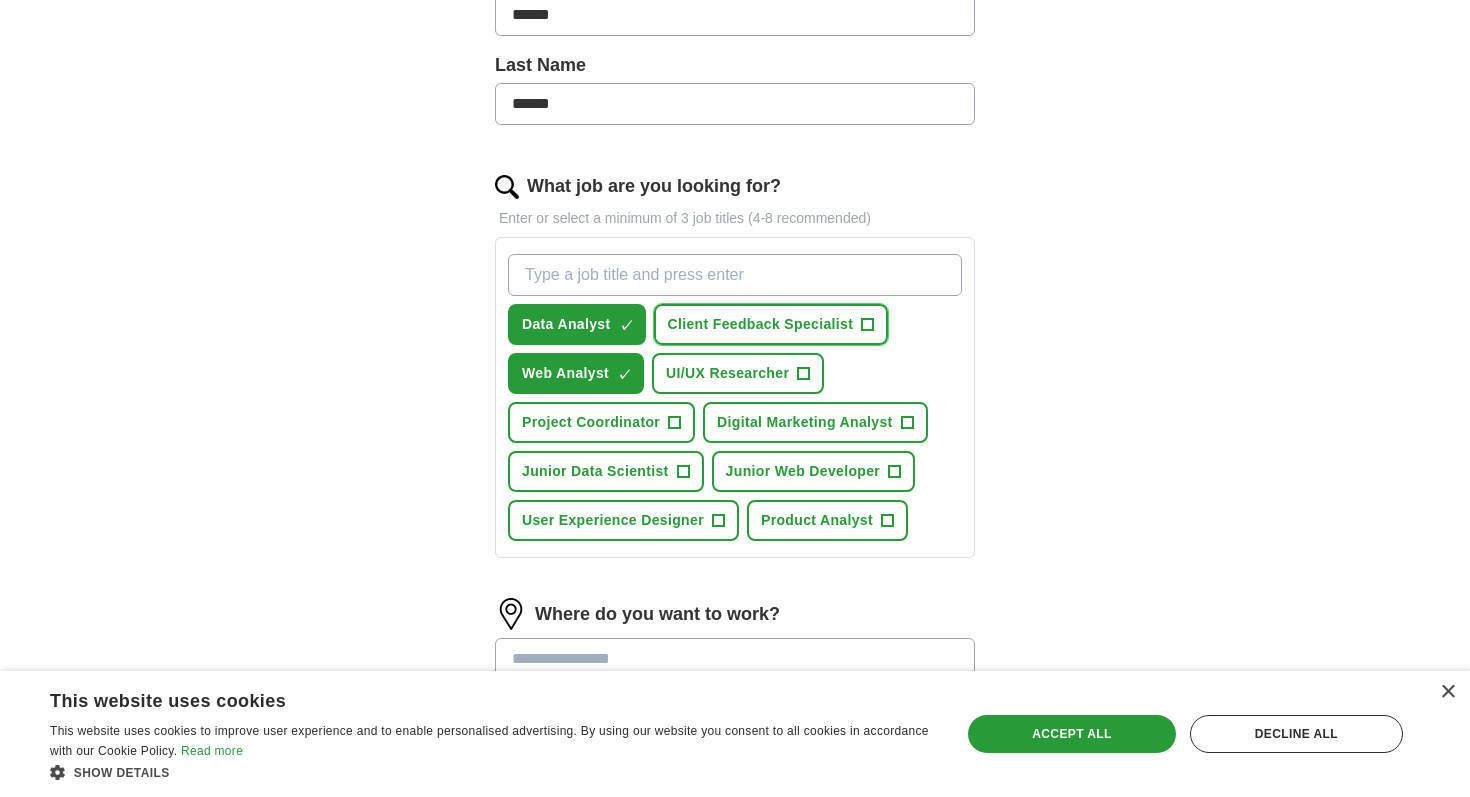 click on "+" at bounding box center (868, 325) 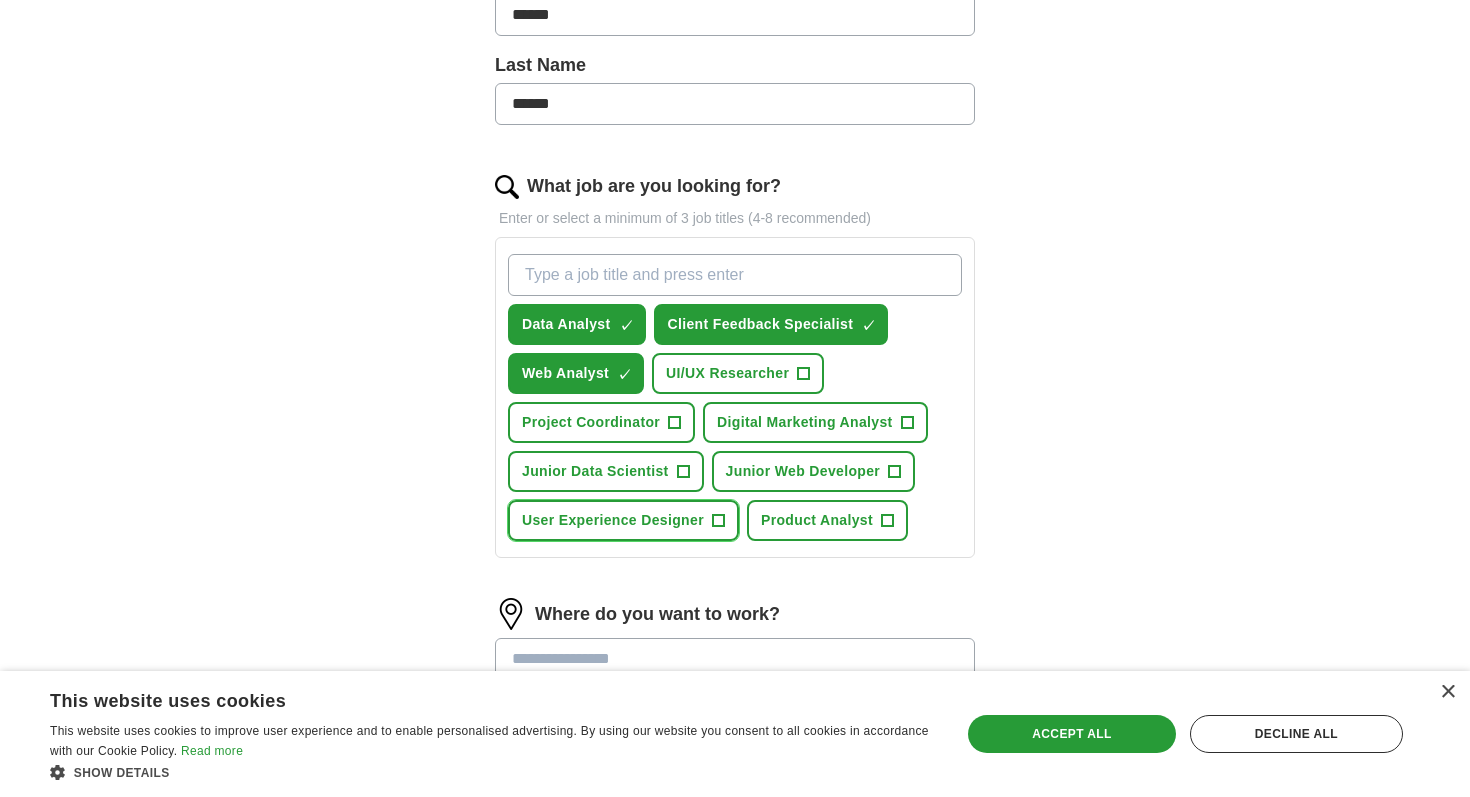 click on "+" at bounding box center [718, 521] 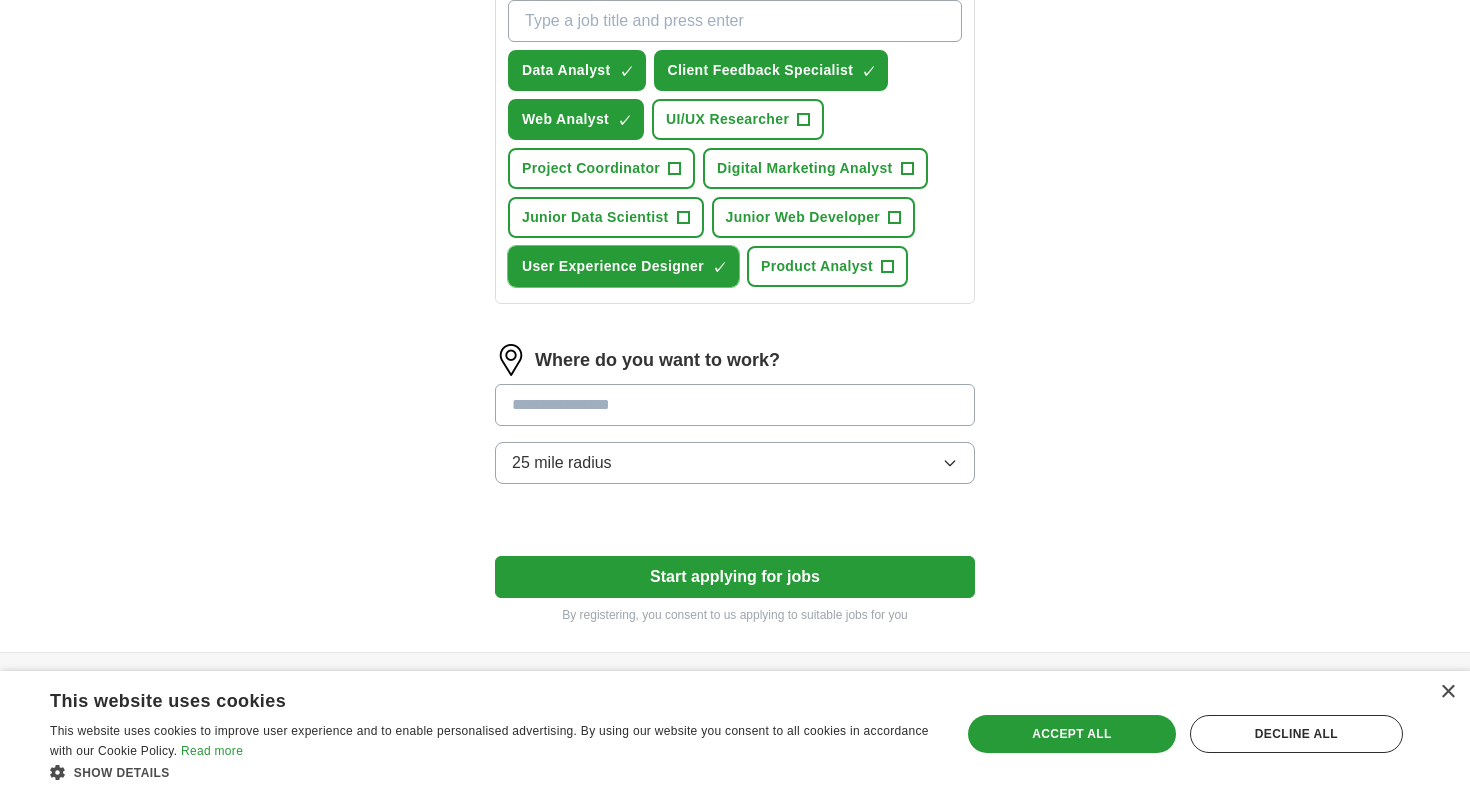 scroll, scrollTop: 810, scrollLeft: 0, axis: vertical 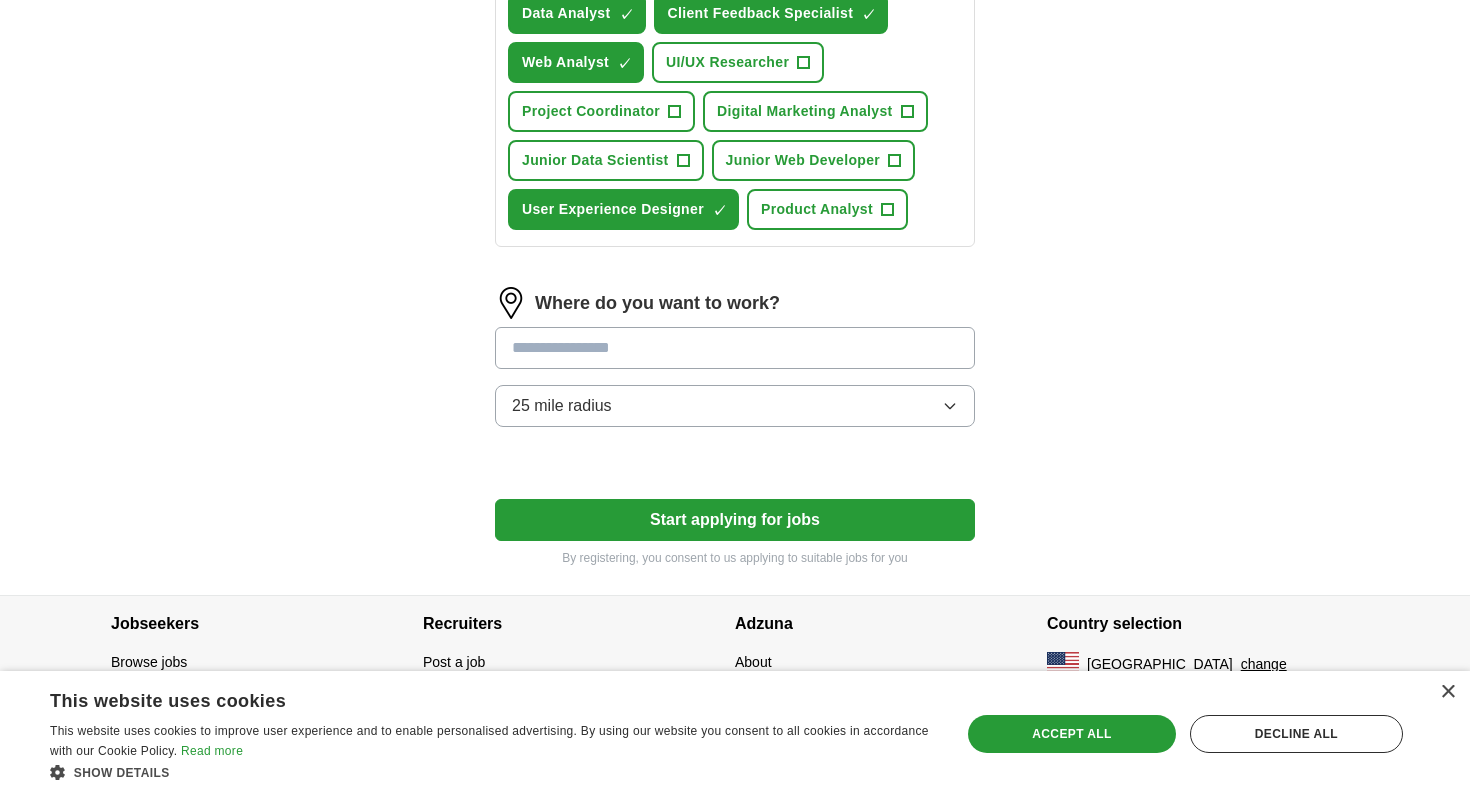 click at bounding box center [735, 348] 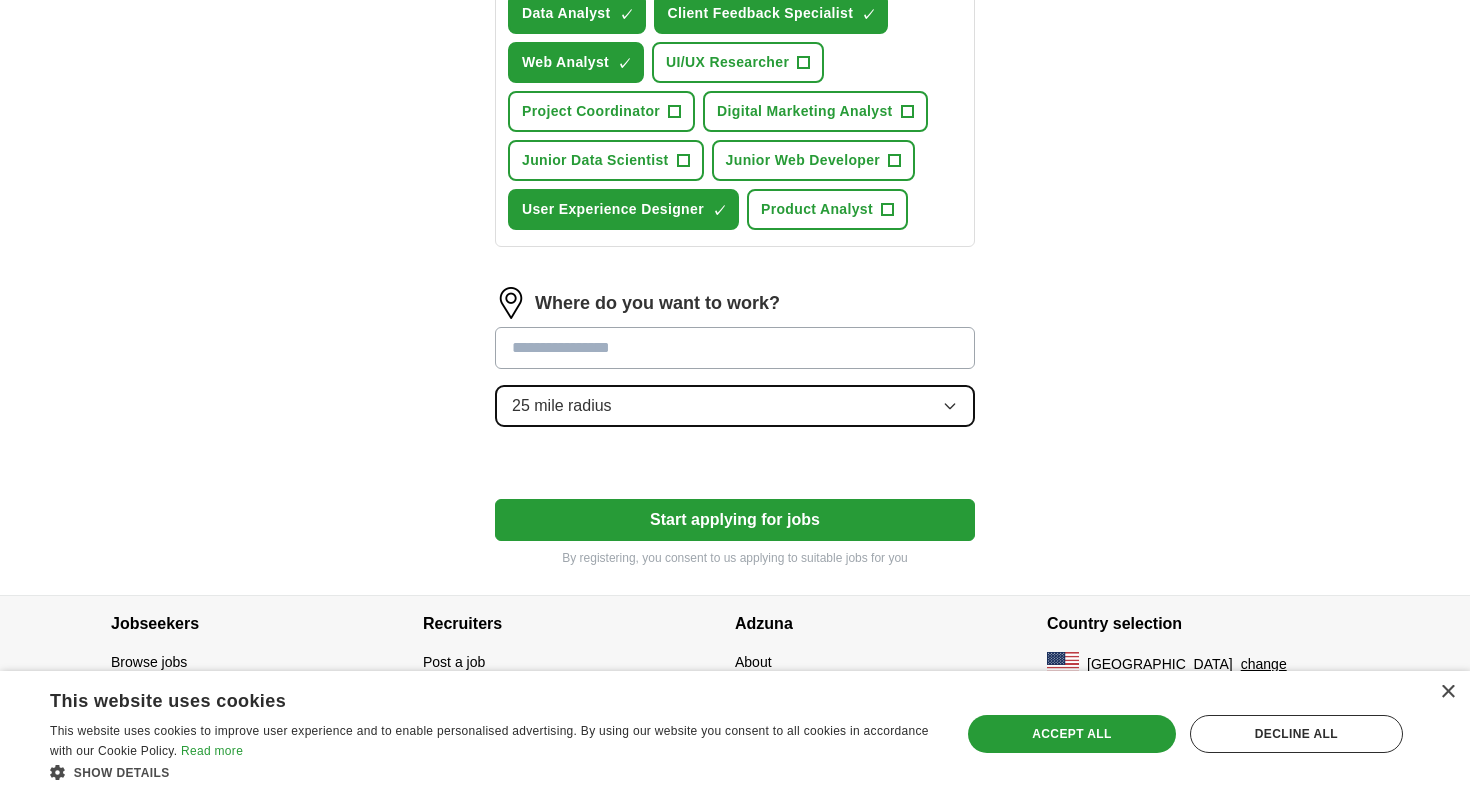 click on "25 mile radius" at bounding box center [735, 406] 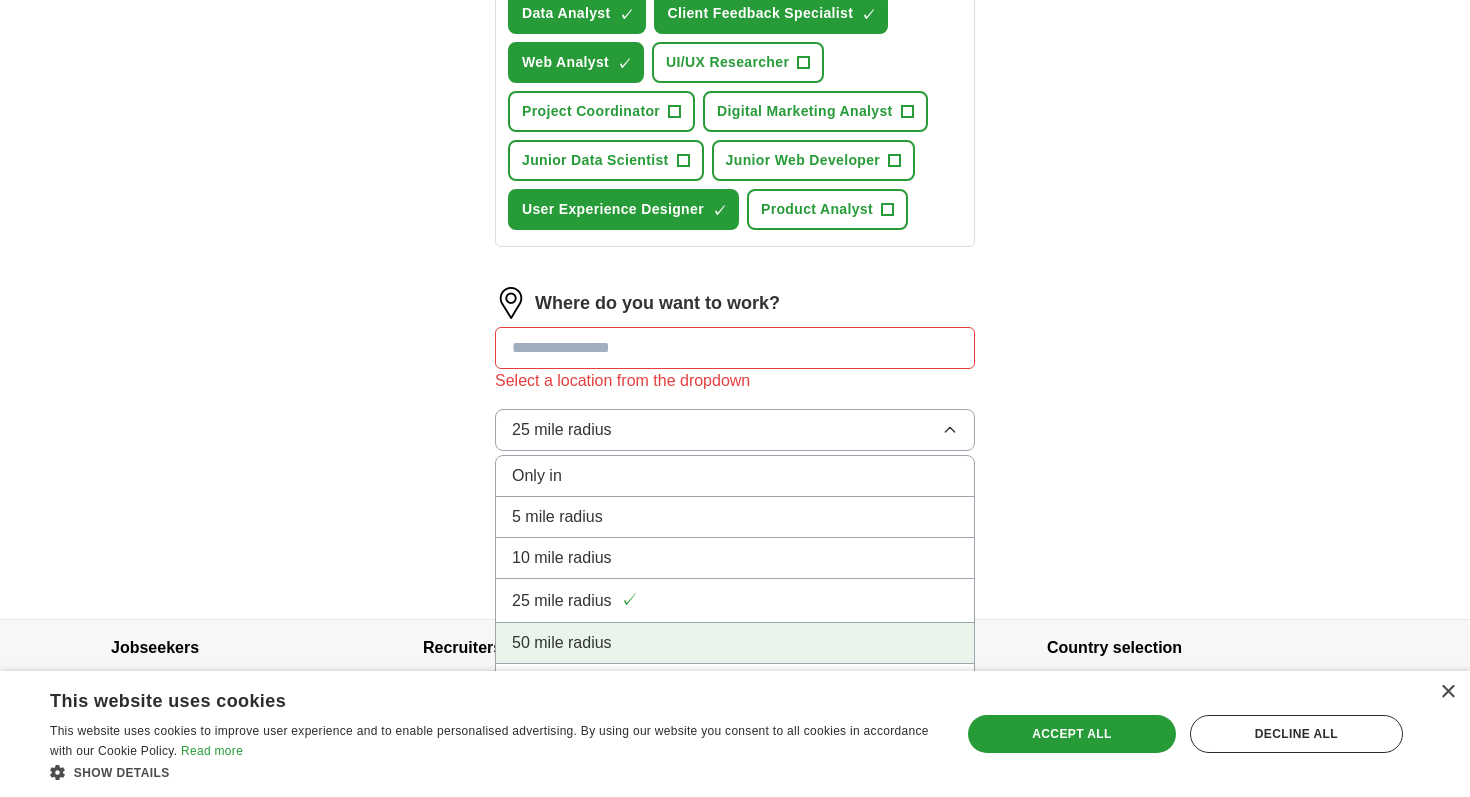 click on "50 mile radius" at bounding box center [735, 643] 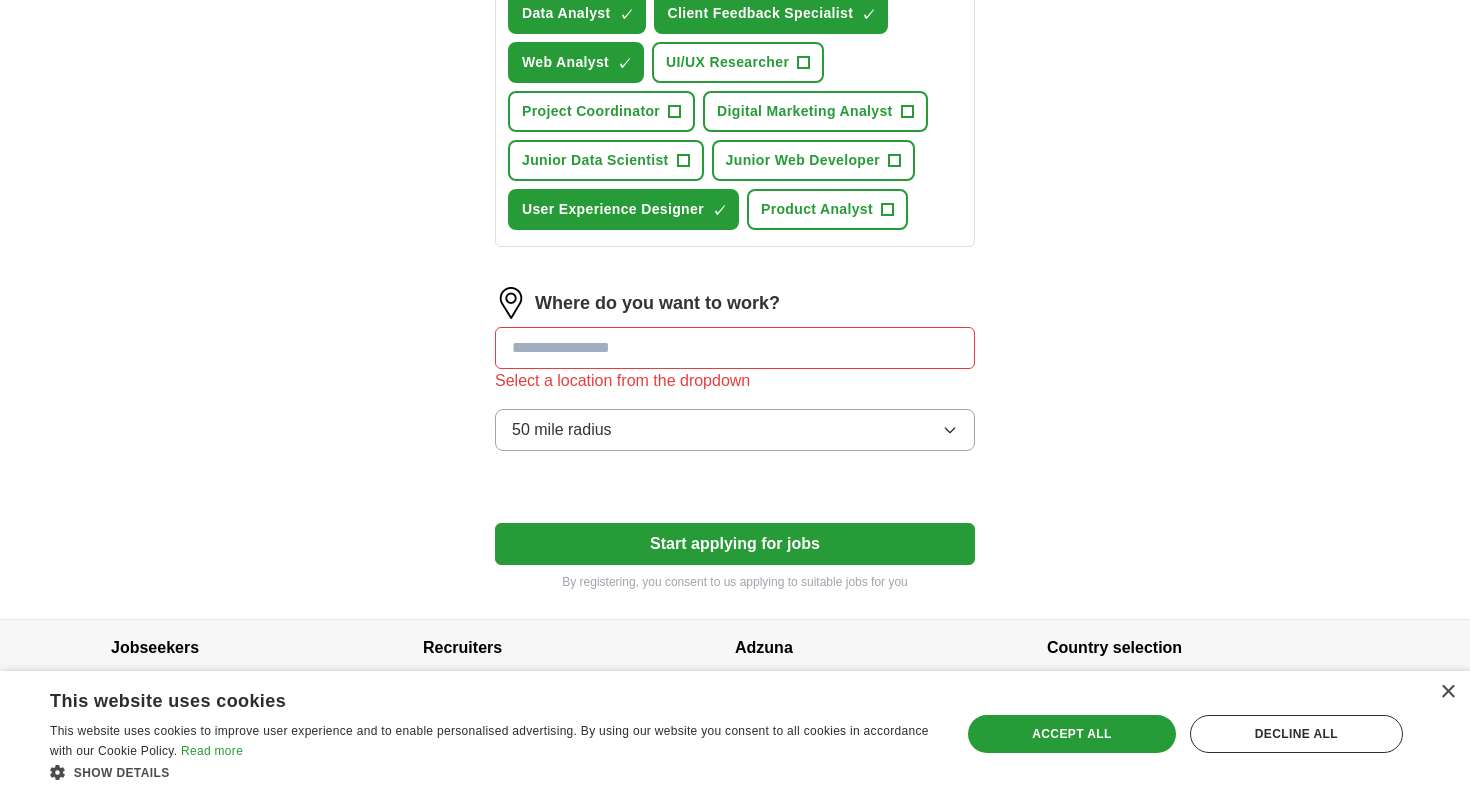click at bounding box center (735, 348) 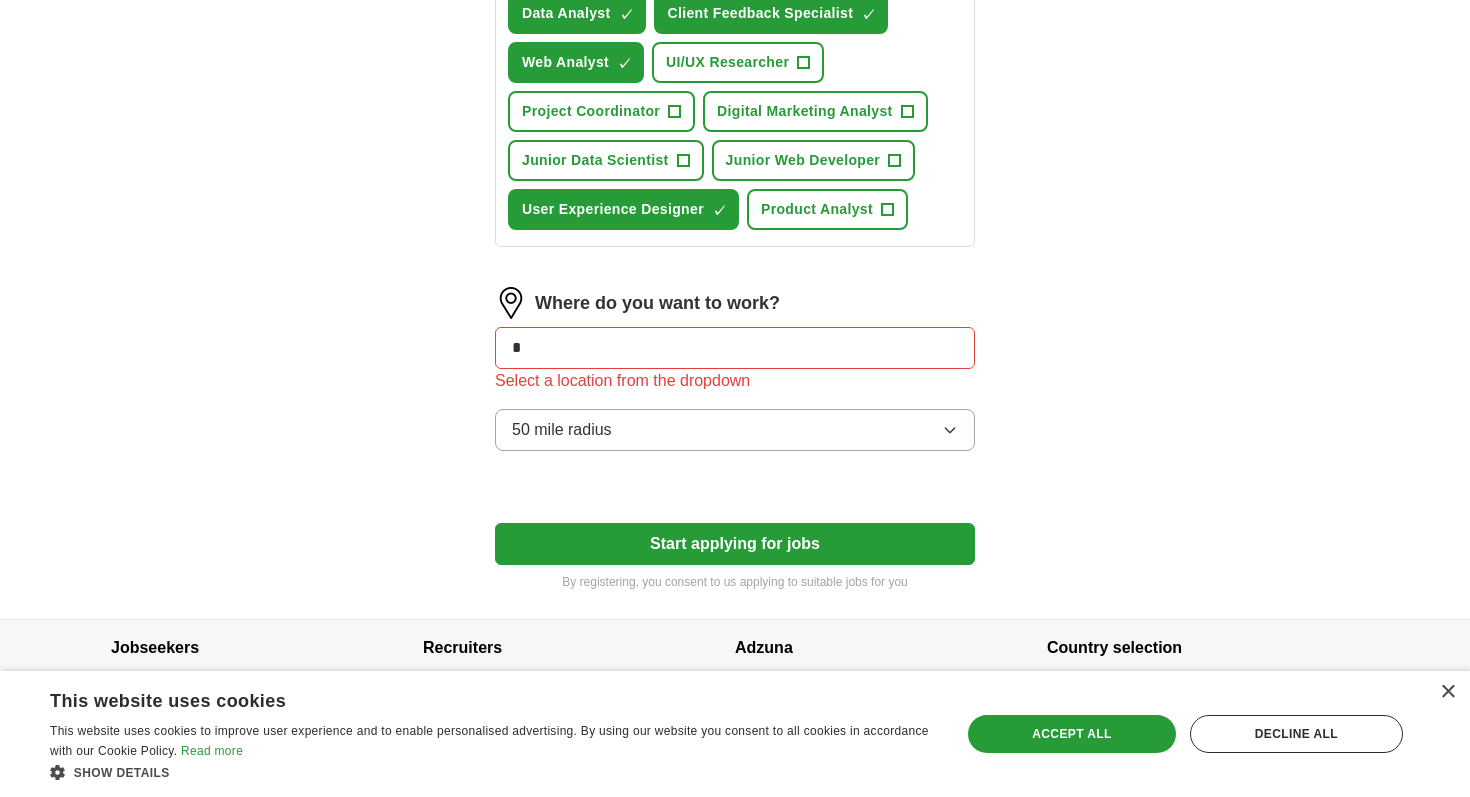 type on "*" 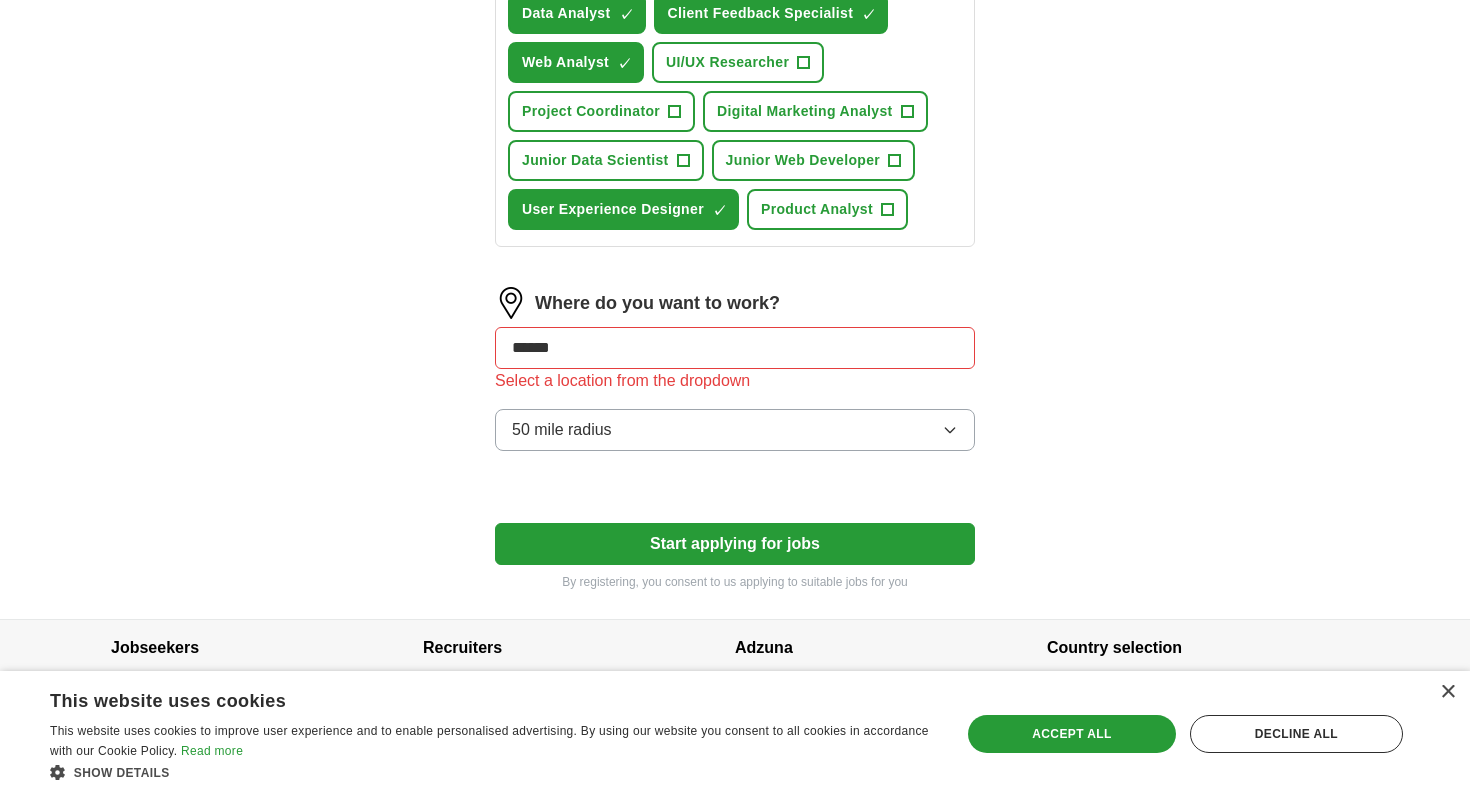 type on "*******" 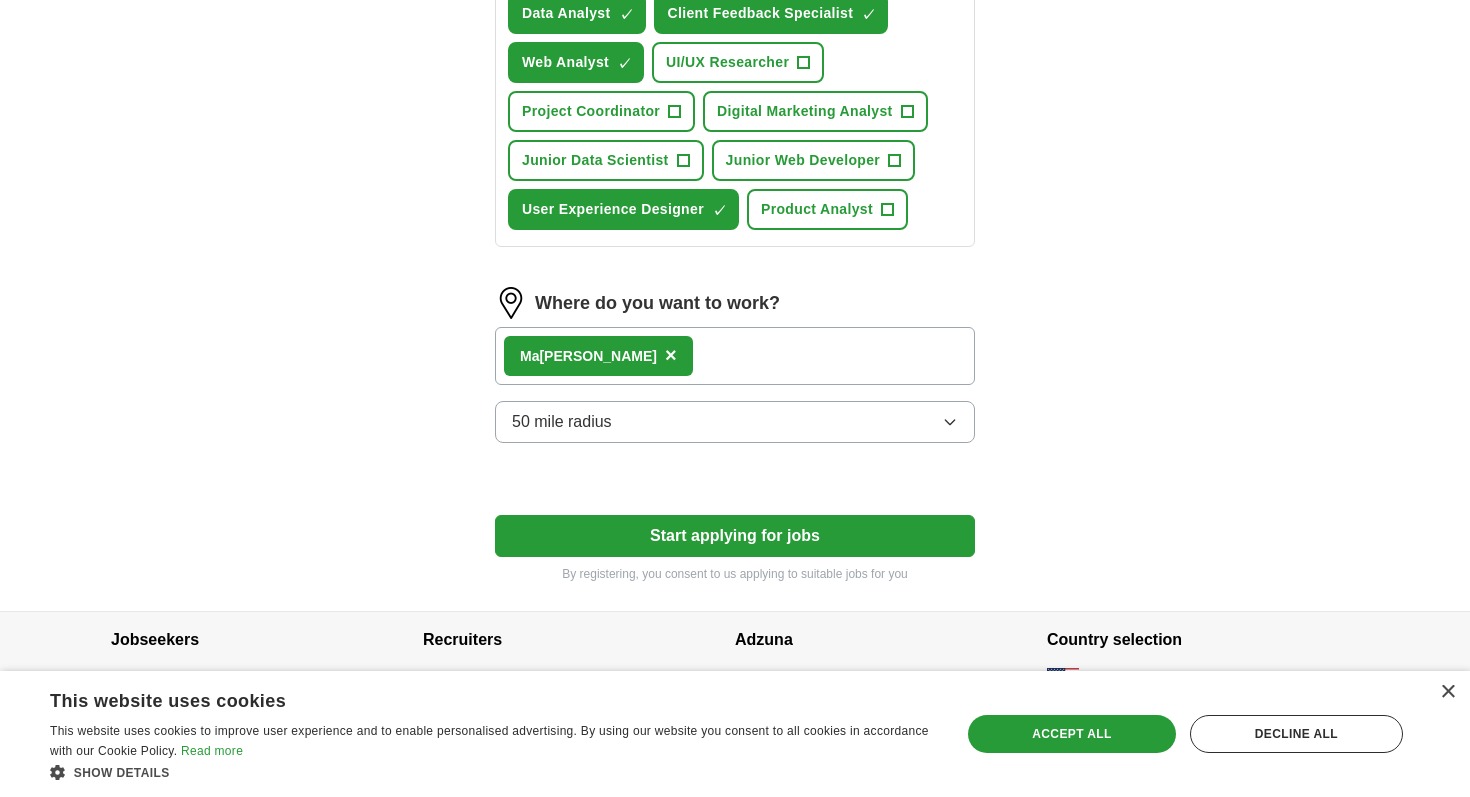 click on "Ma ryland ×" at bounding box center (735, 356) 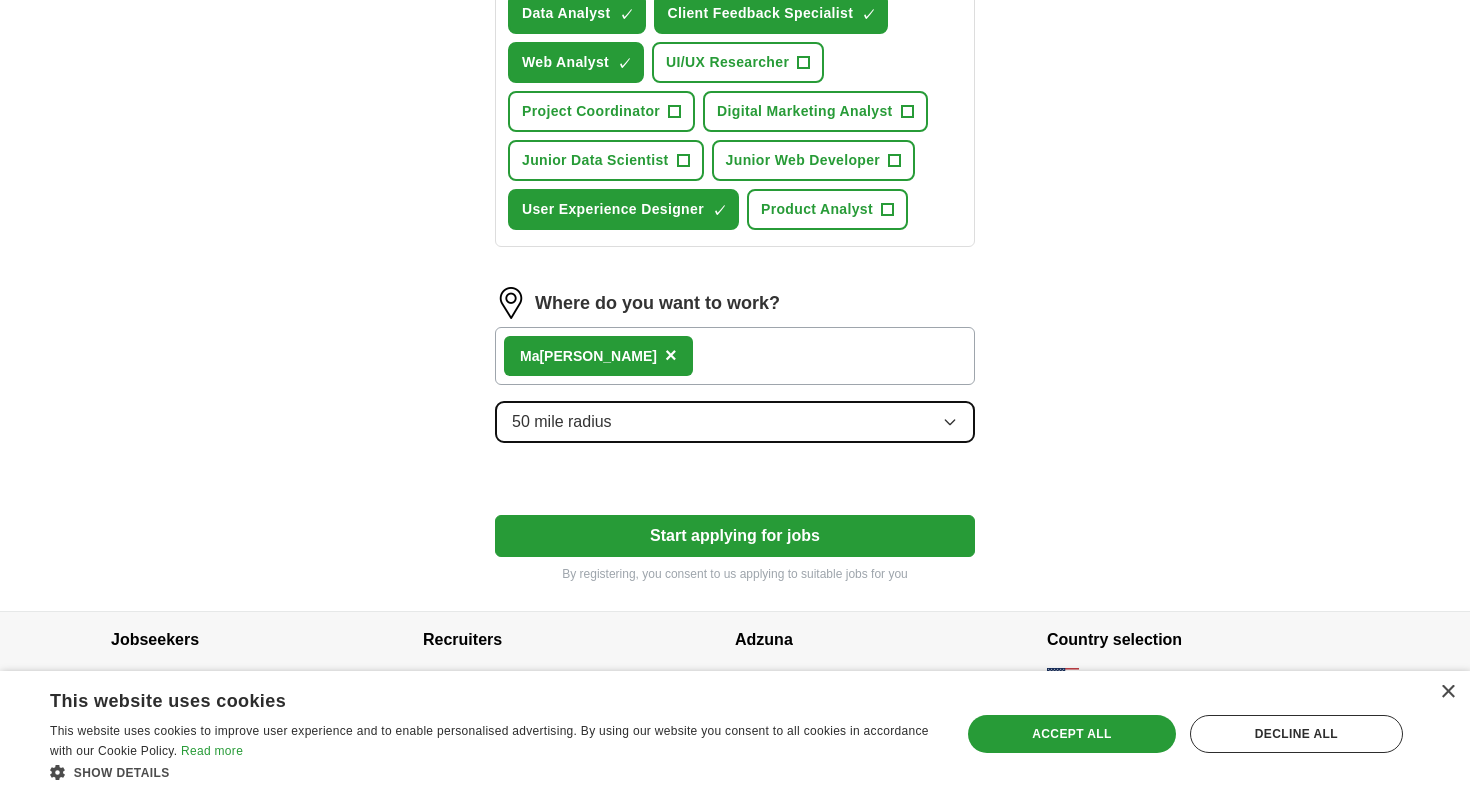 click on "50 mile radius" at bounding box center (735, 422) 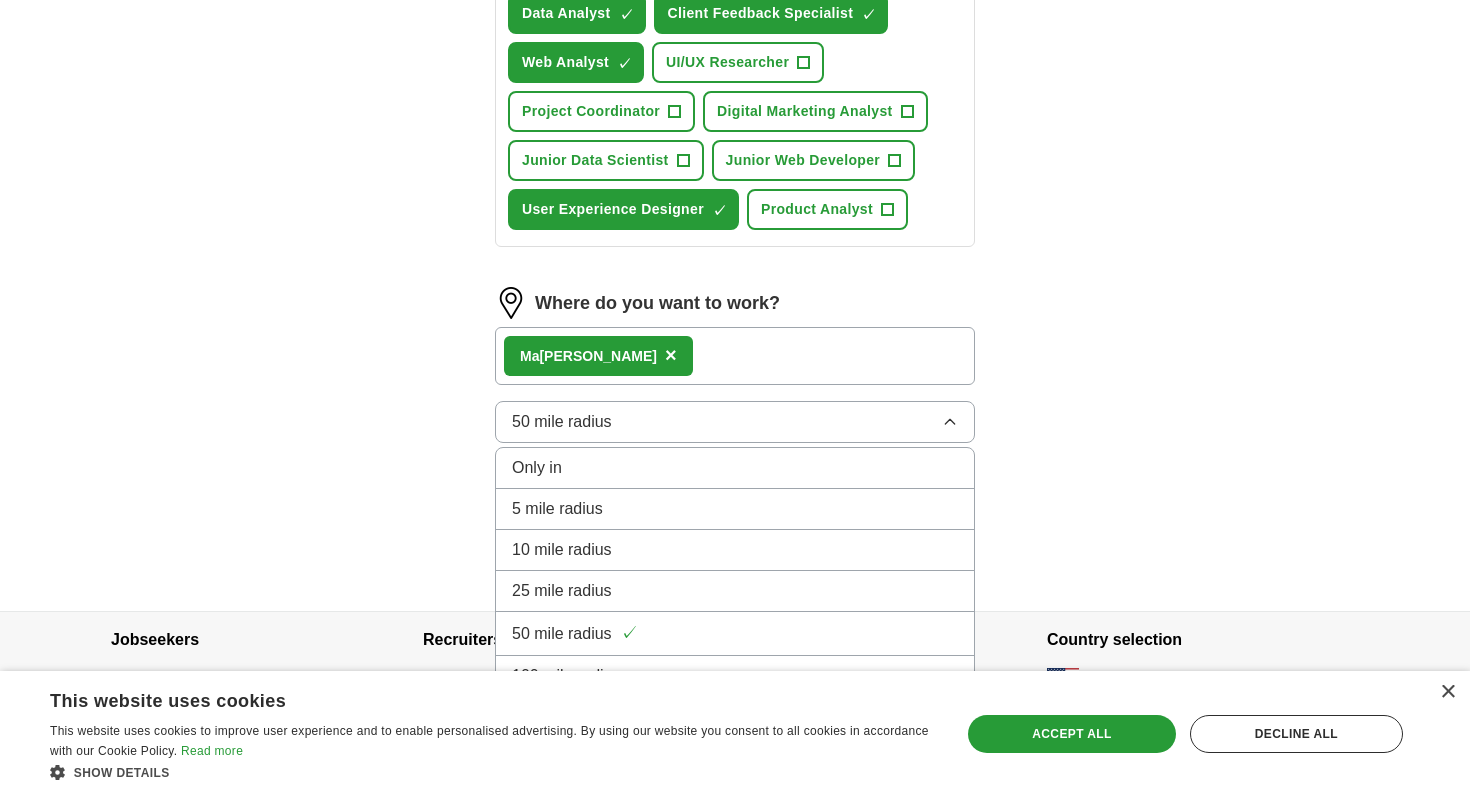 click on "ApplyIQ Let  ApplyIQ  do the hard work of searching and applying for jobs. Just tell us what you're looking for, and we'll do the rest. Select a resume Resume1.pdf 07/02/2025, 17:37 Upload a different  resume By uploading your  resume  you agree to our   T&Cs   and   Privacy Notice . First Name ****** Last Name ****** What job are you looking for? Enter or select a minimum of 3 job titles (4-8 recommended) Data Analyst ✓ × Client Feedback Specialist ✓ × Web Analyst ✓ × UI/UX Researcher + Project Coordinator + Digital Marketing Analyst + Junior Data Scientist + Junior Web Developer + User Experience Designer ✓ × Product Analyst + Where do you want to work? Ma ryland × 50 mile radius Only in 5 mile radius 10 mile radius 25 mile radius 50 mile radius ✓ 100 mile radius Start applying for jobs By registering, you consent to us applying to suitable jobs for you" at bounding box center [735, -69] 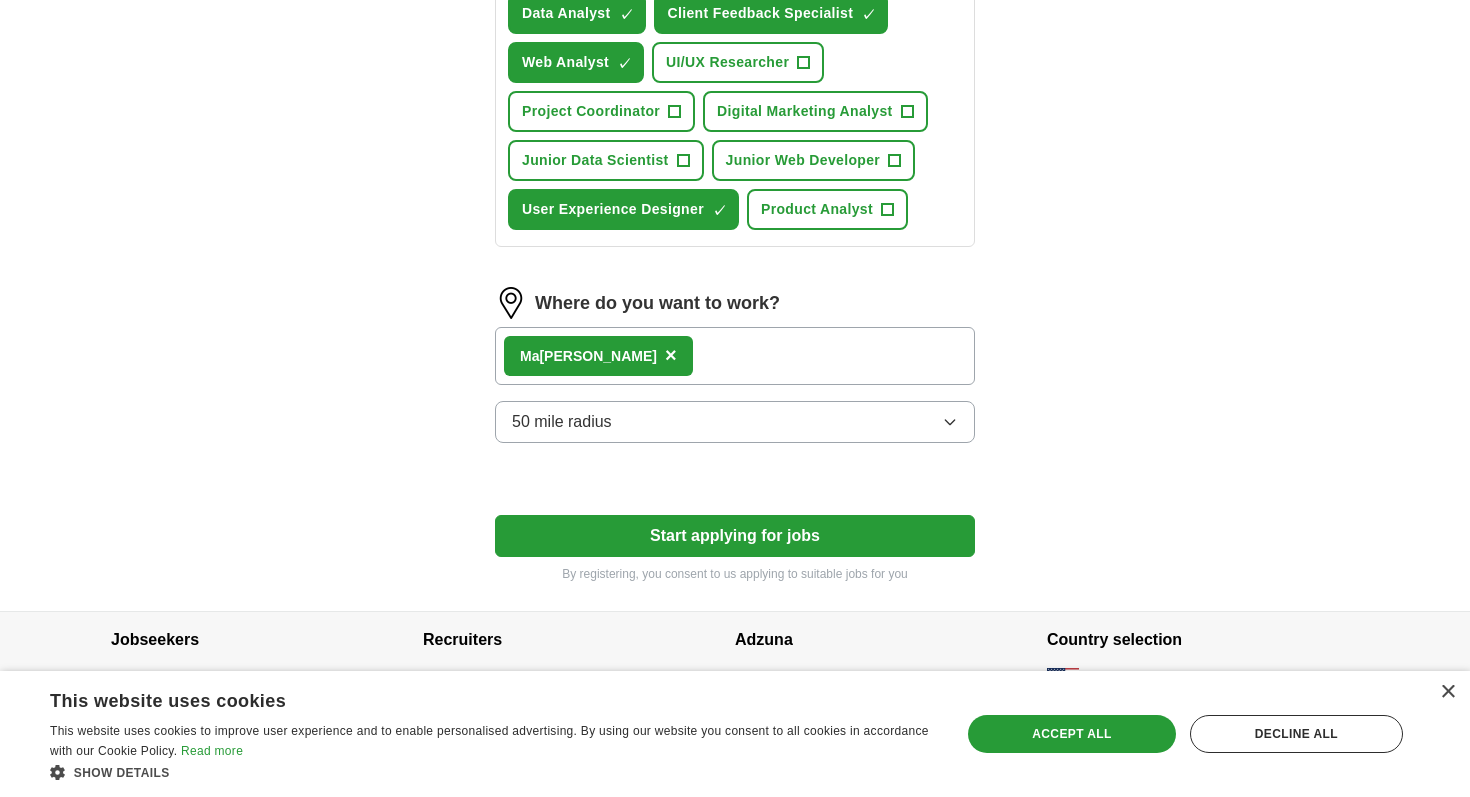 click on "Ma ryland ×" at bounding box center [735, 356] 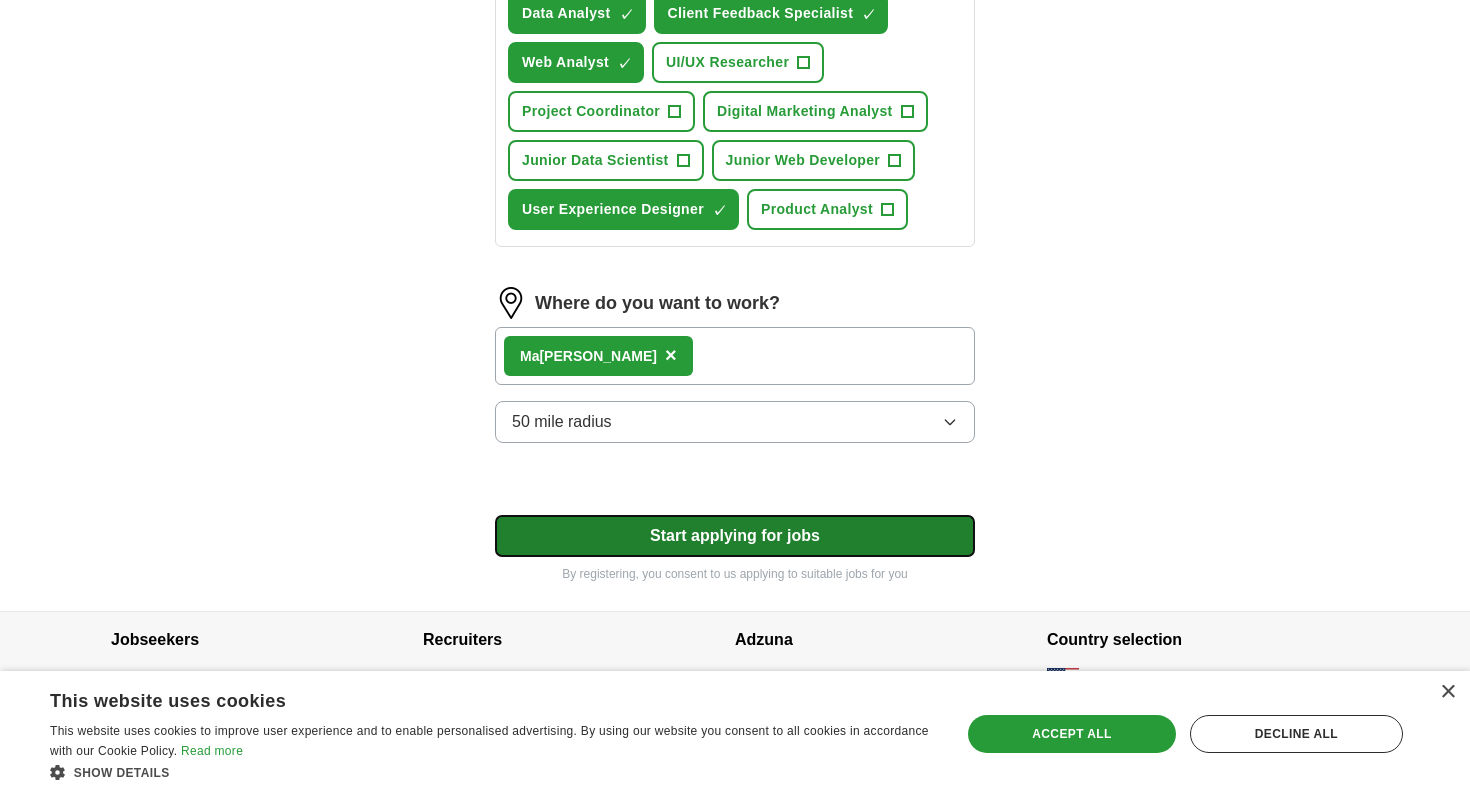 click on "Start applying for jobs" at bounding box center [735, 536] 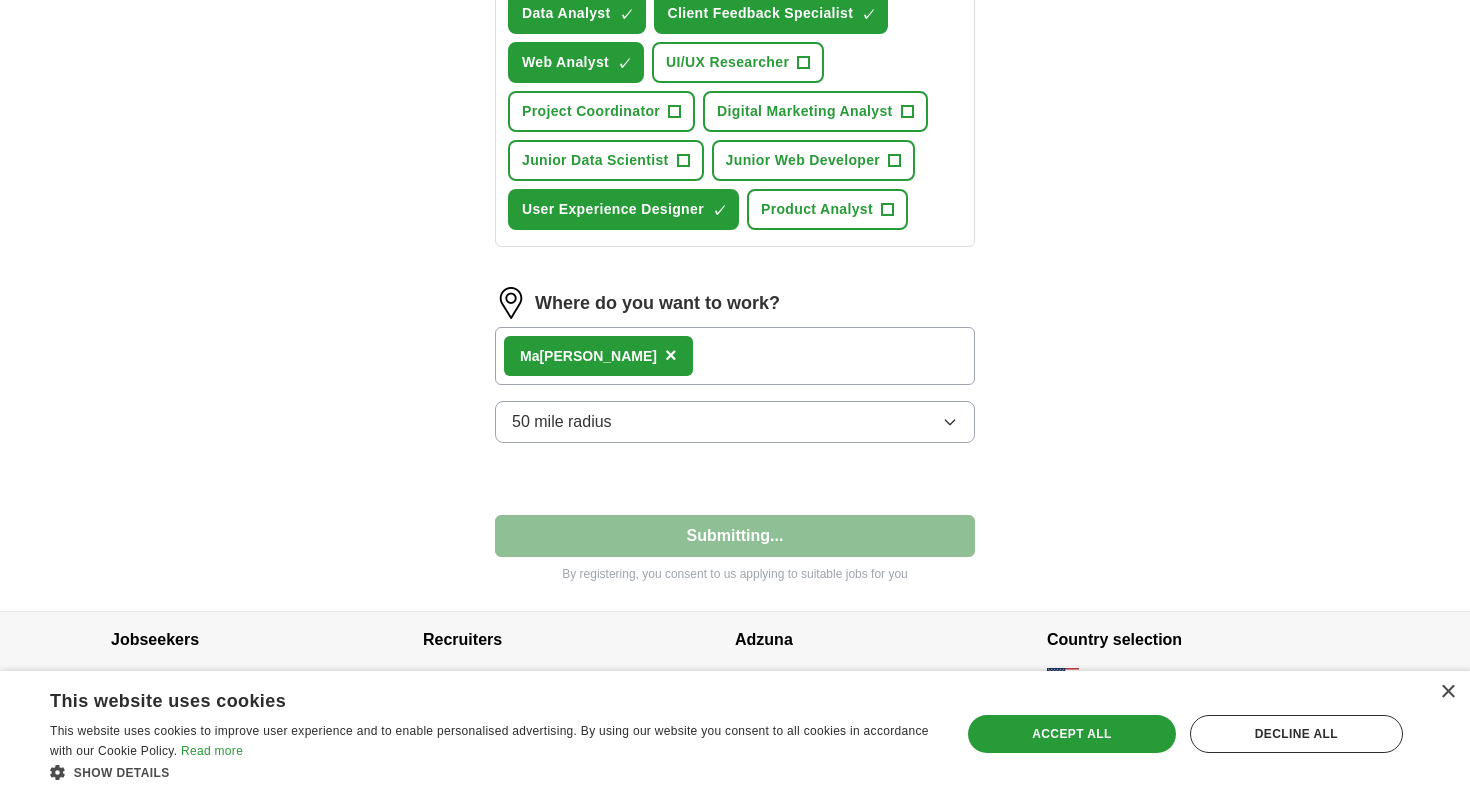 select on "**" 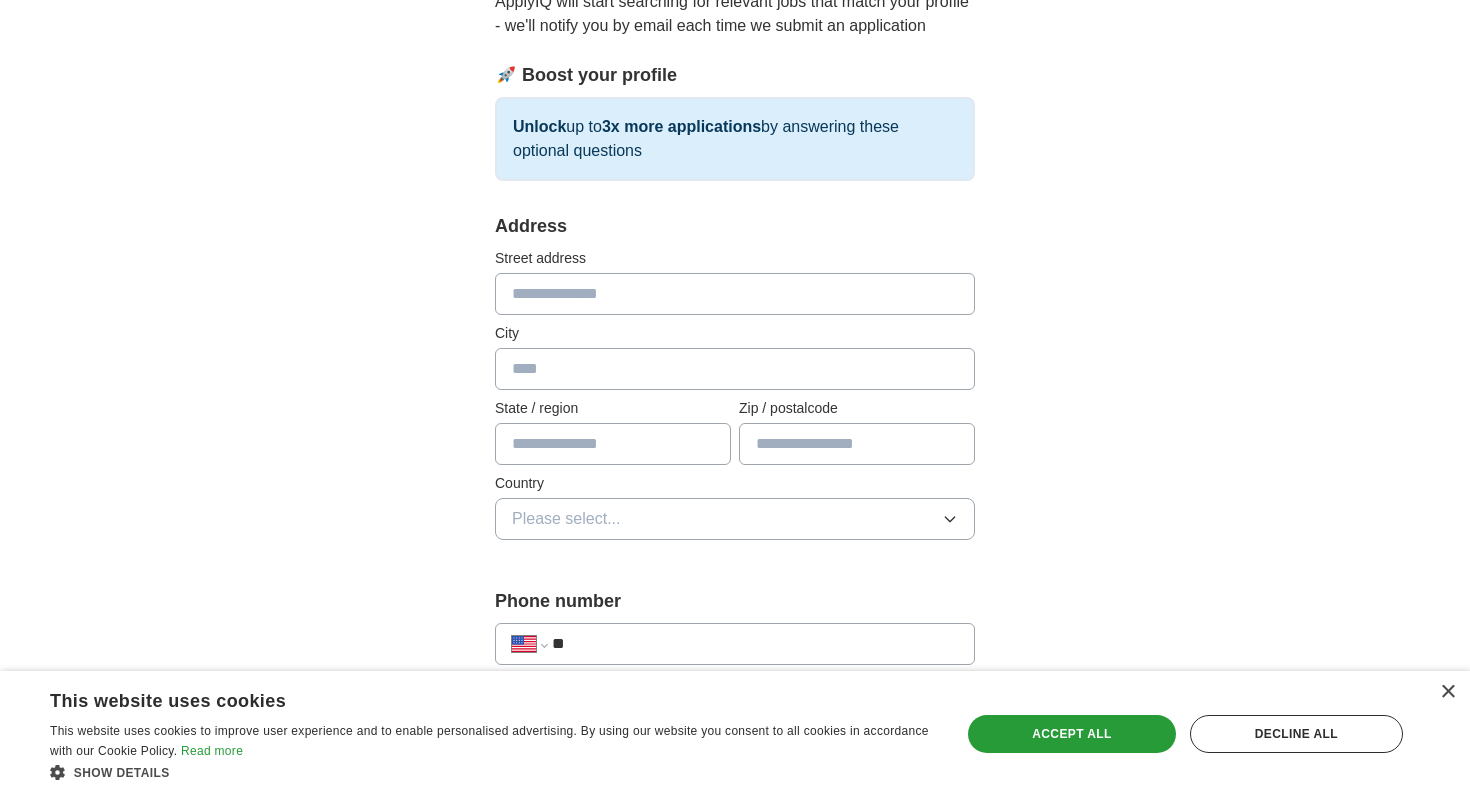 scroll, scrollTop: 220, scrollLeft: 0, axis: vertical 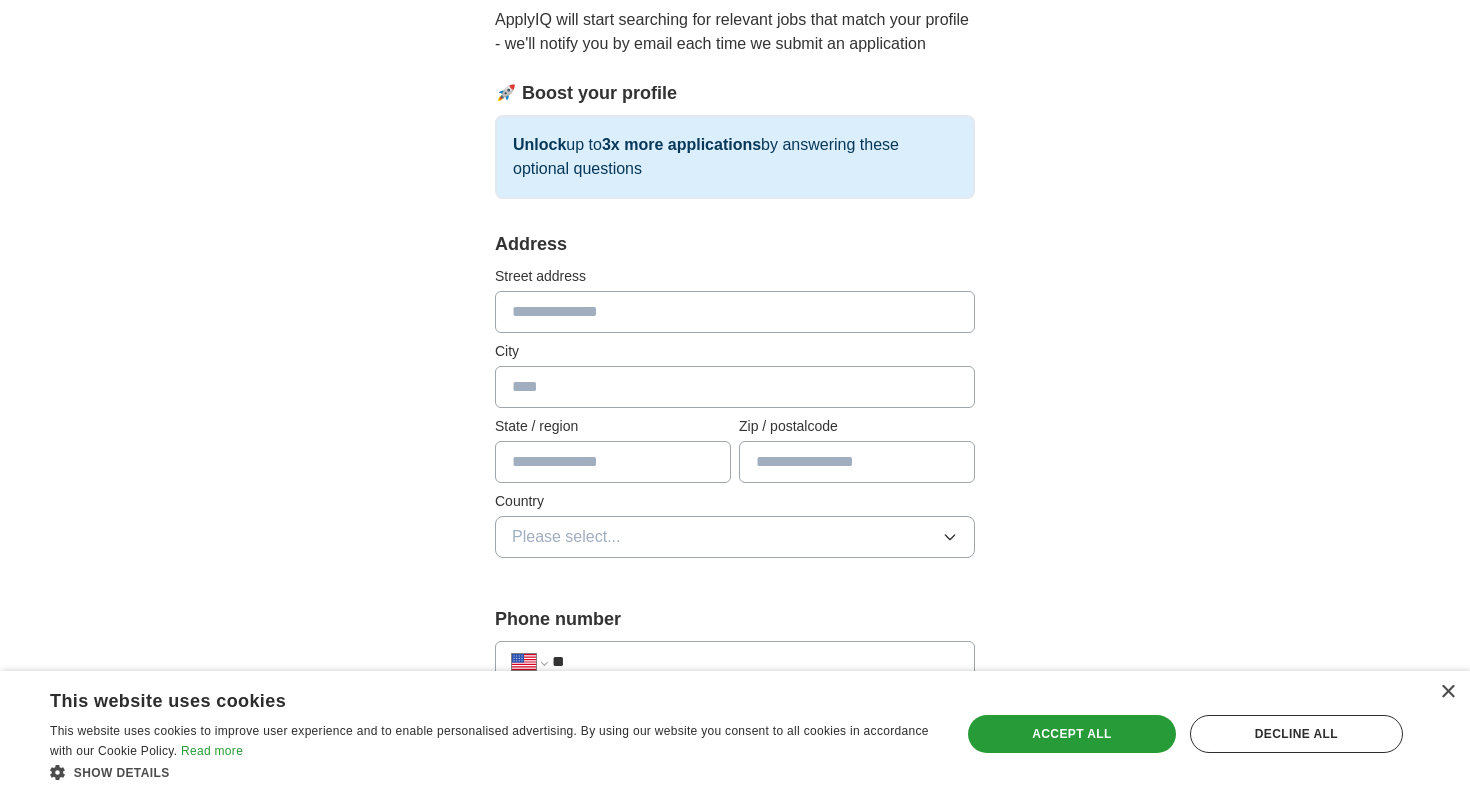 click at bounding box center (735, 312) 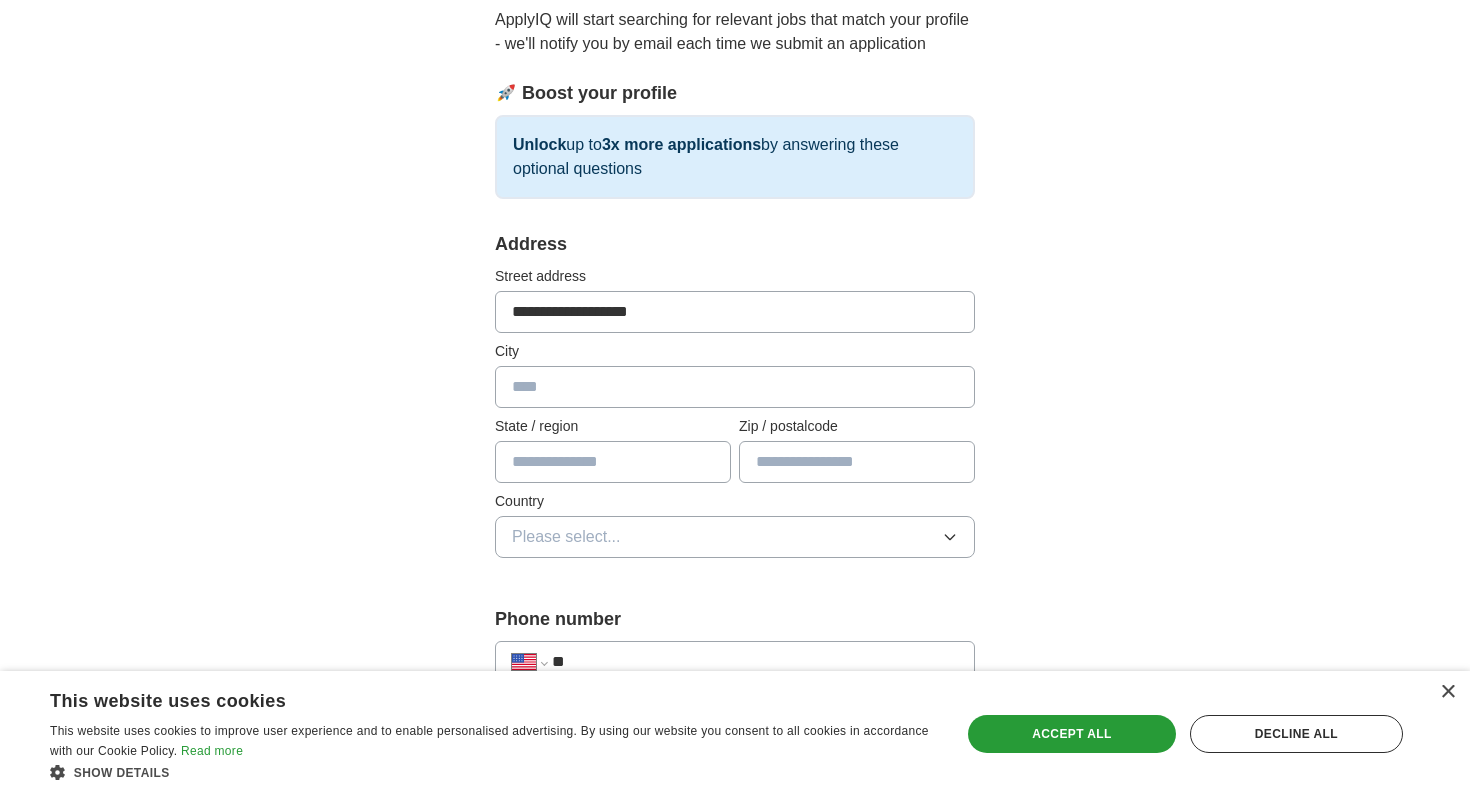 type on "**********" 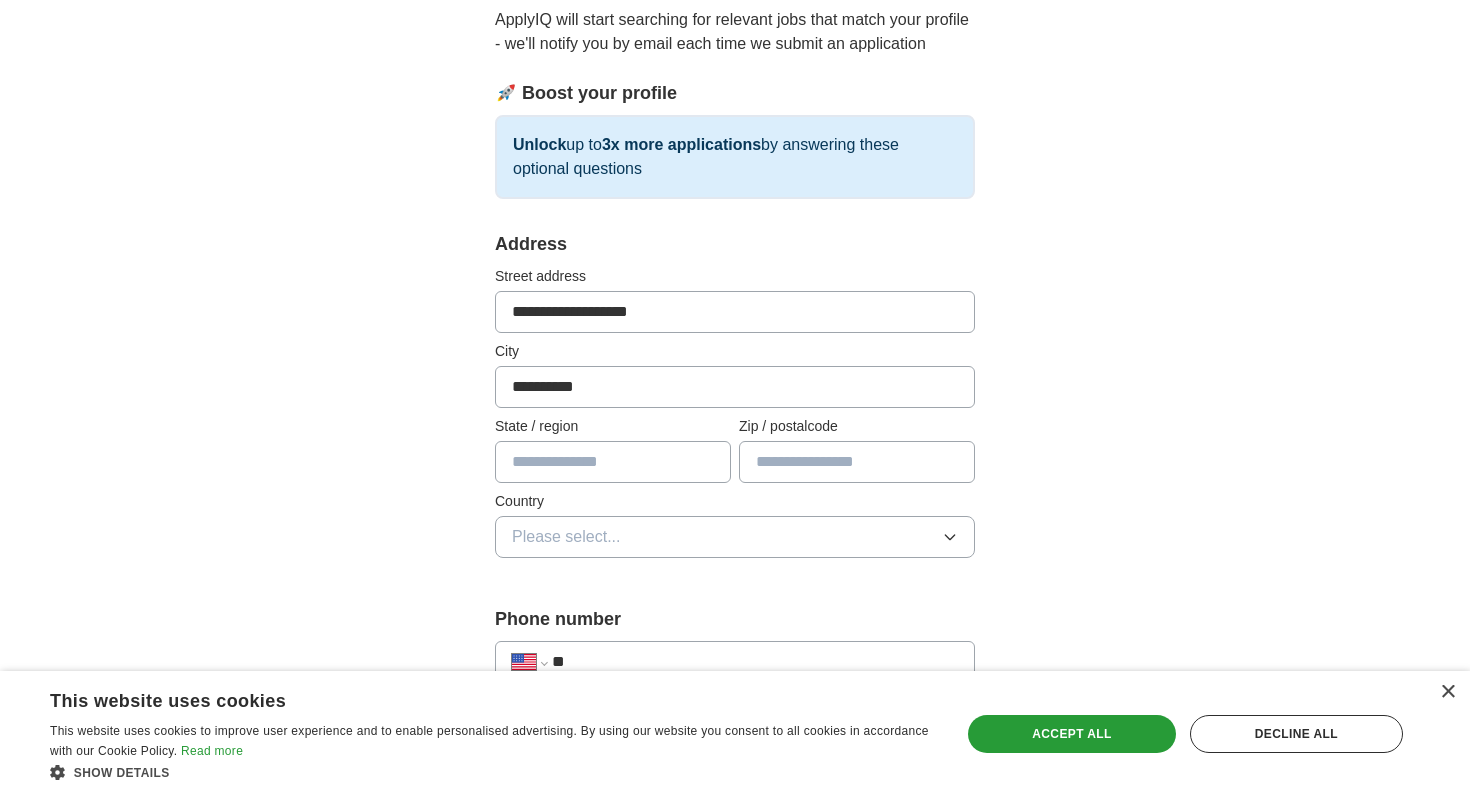 type on "********" 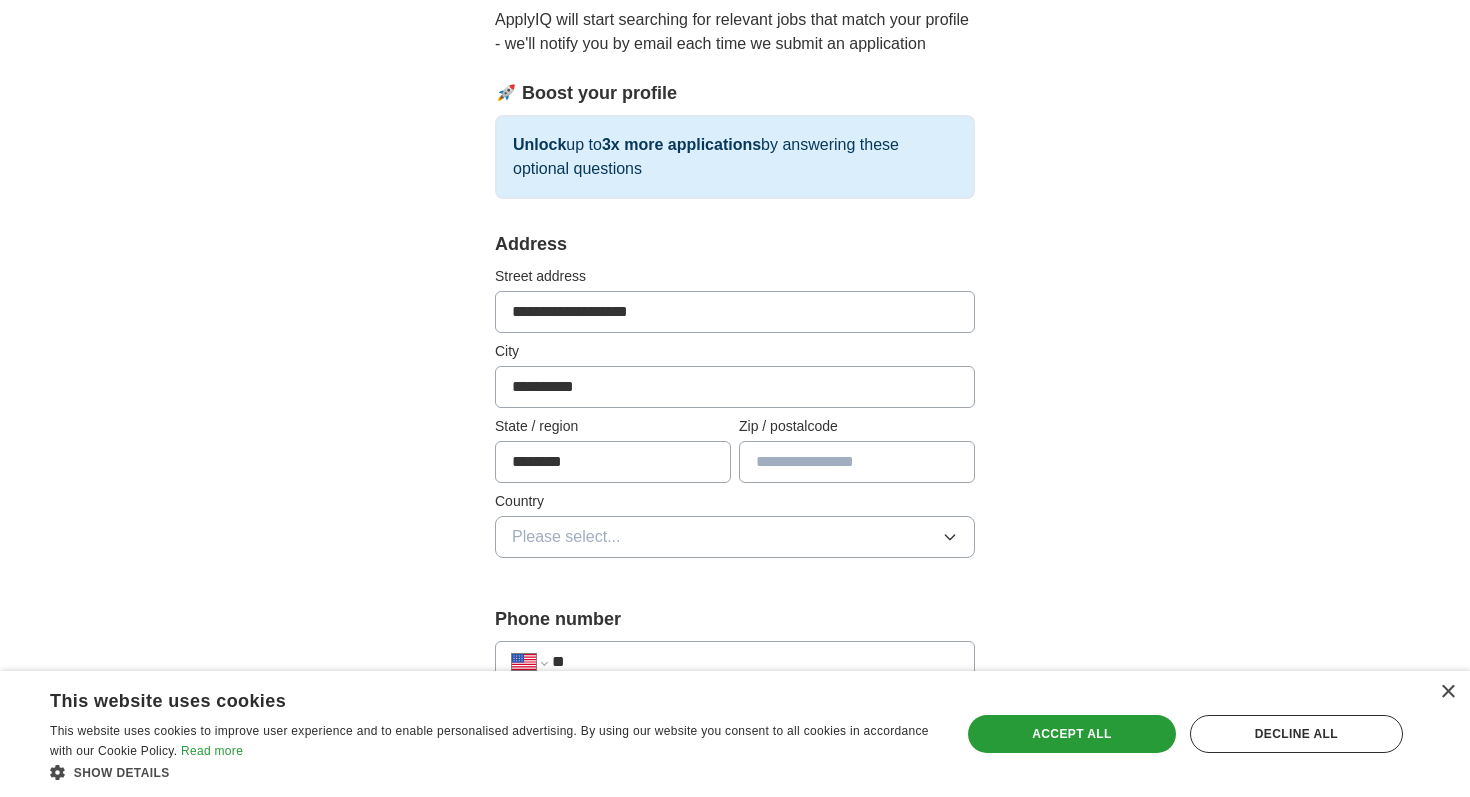 type on "*****" 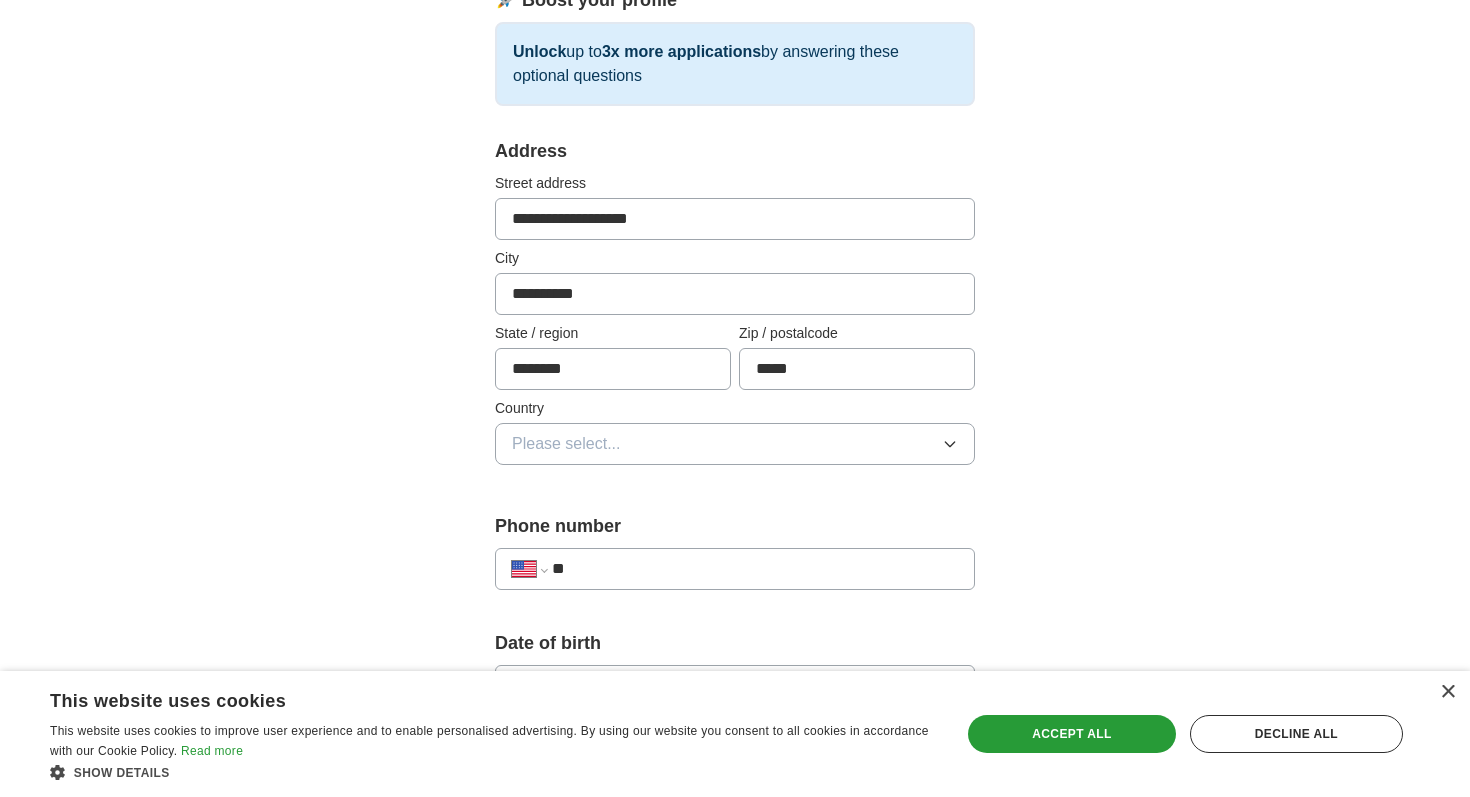scroll, scrollTop: 405, scrollLeft: 0, axis: vertical 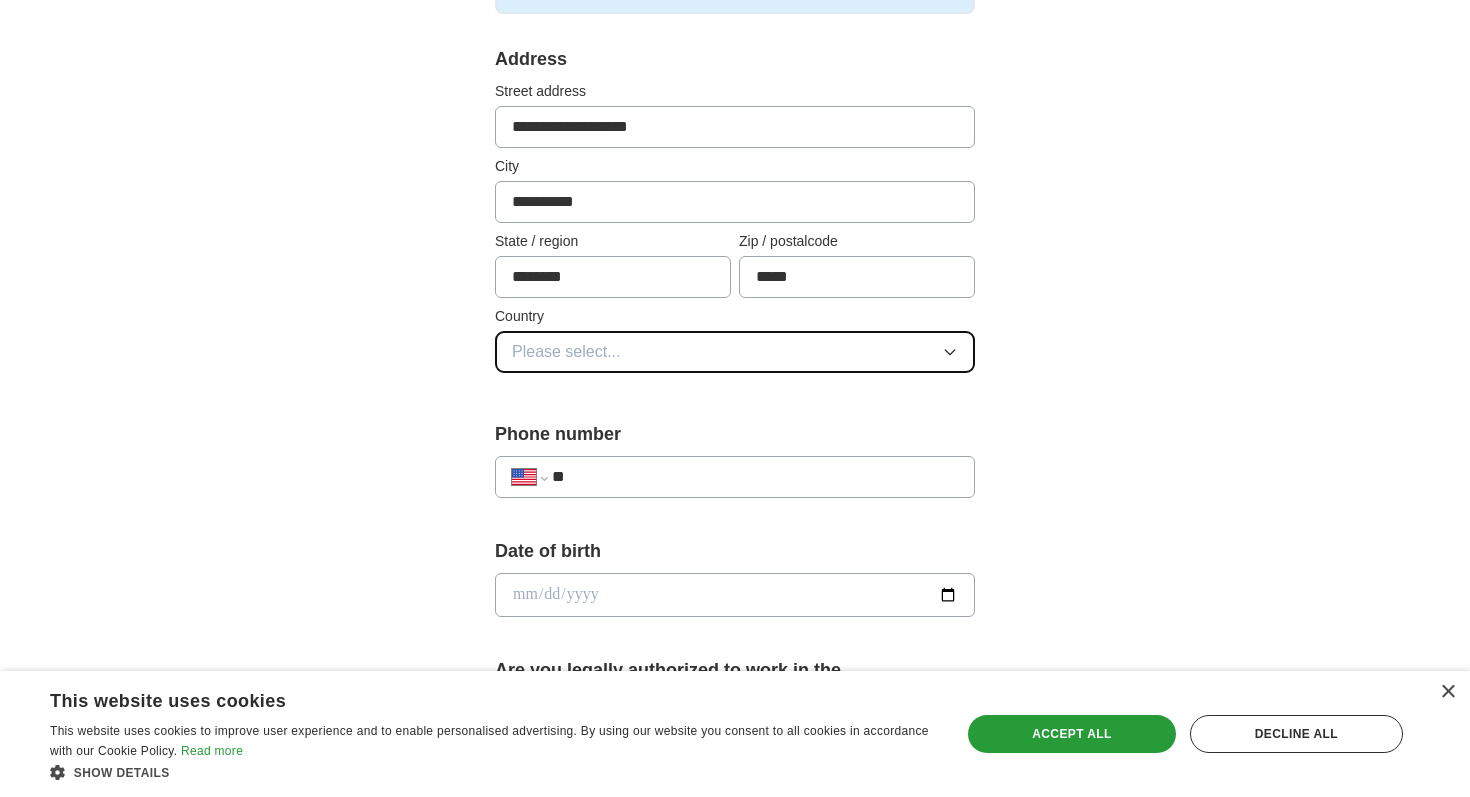 click on "Please select..." at bounding box center (735, 352) 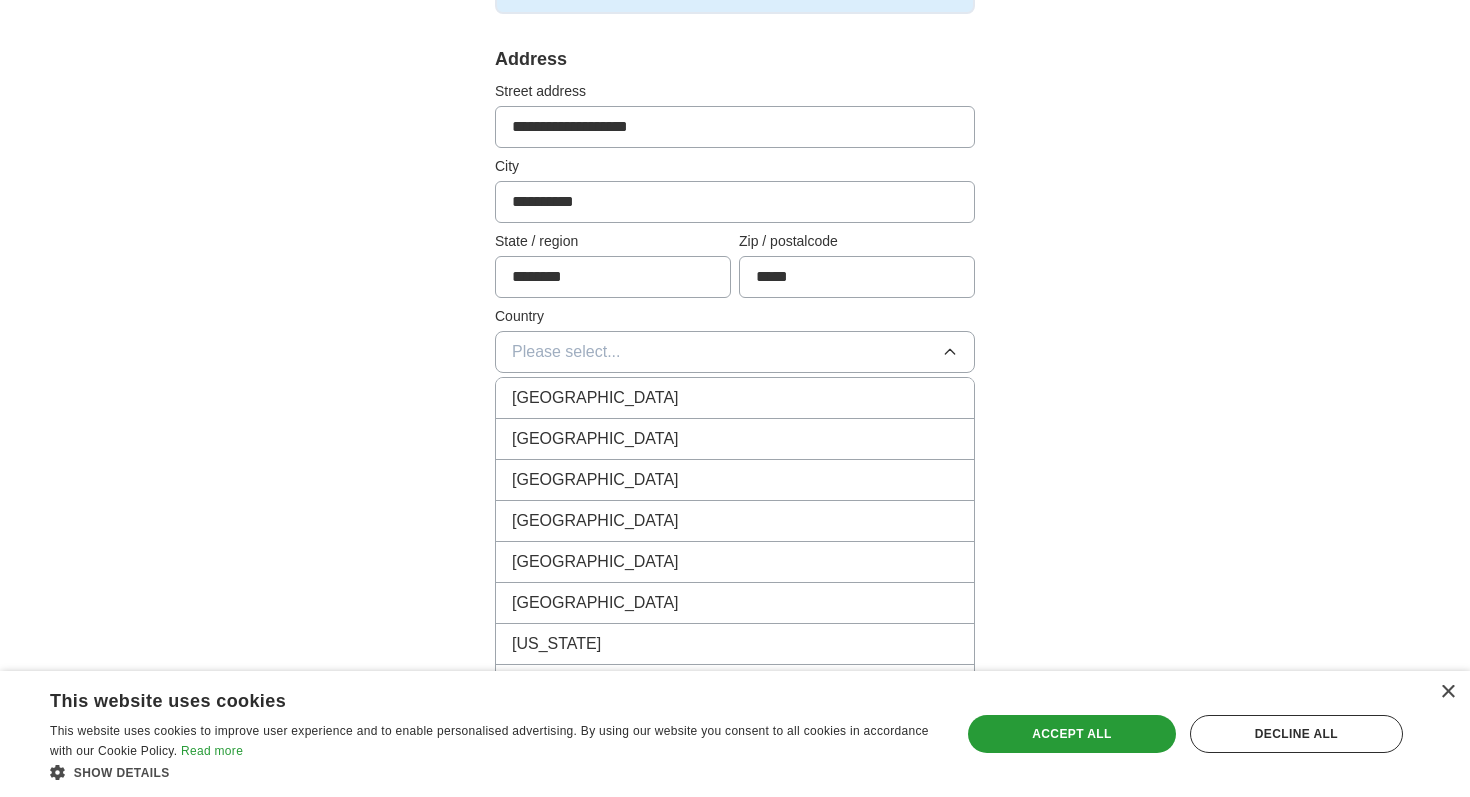 click on "United States" at bounding box center [735, 439] 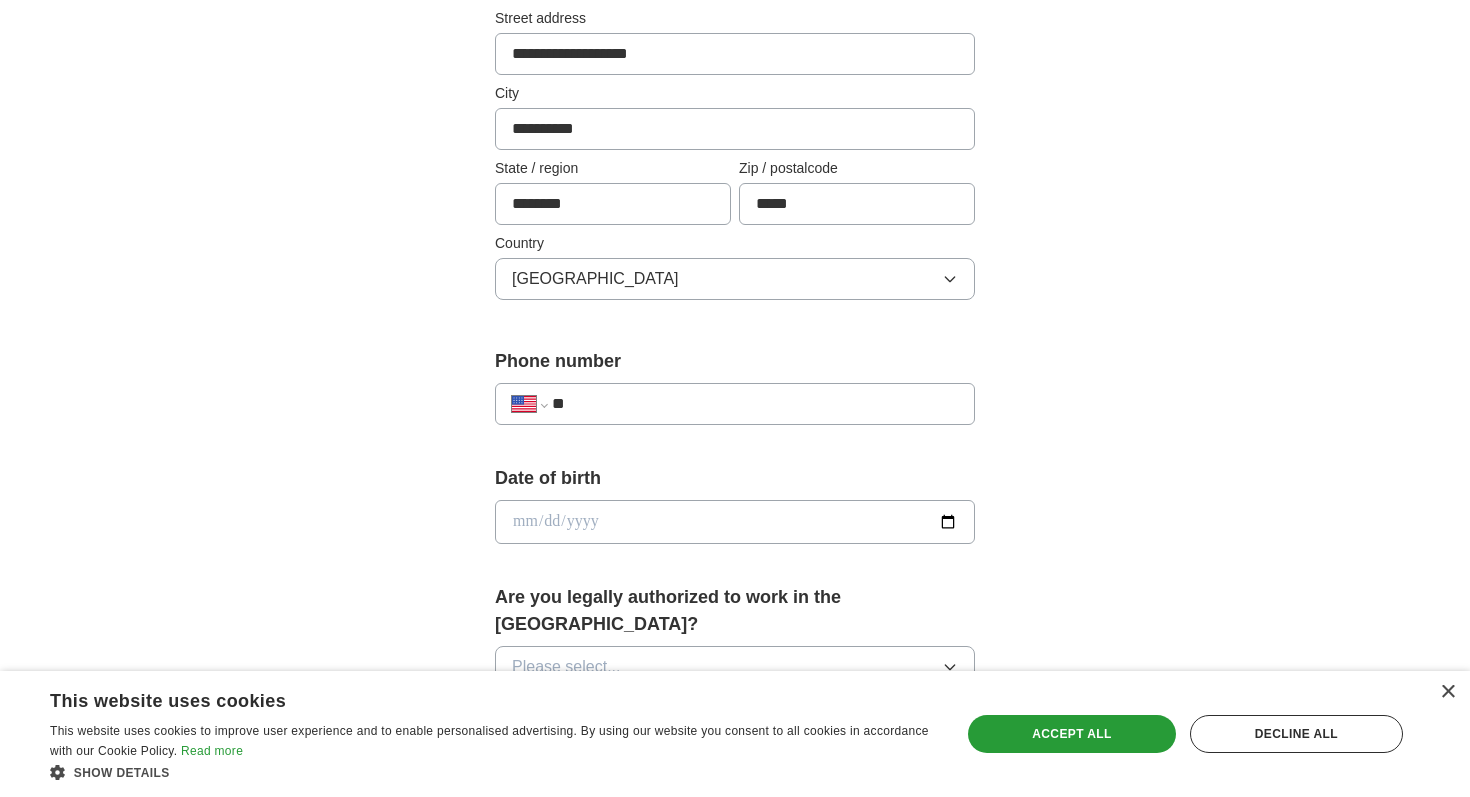 scroll, scrollTop: 575, scrollLeft: 0, axis: vertical 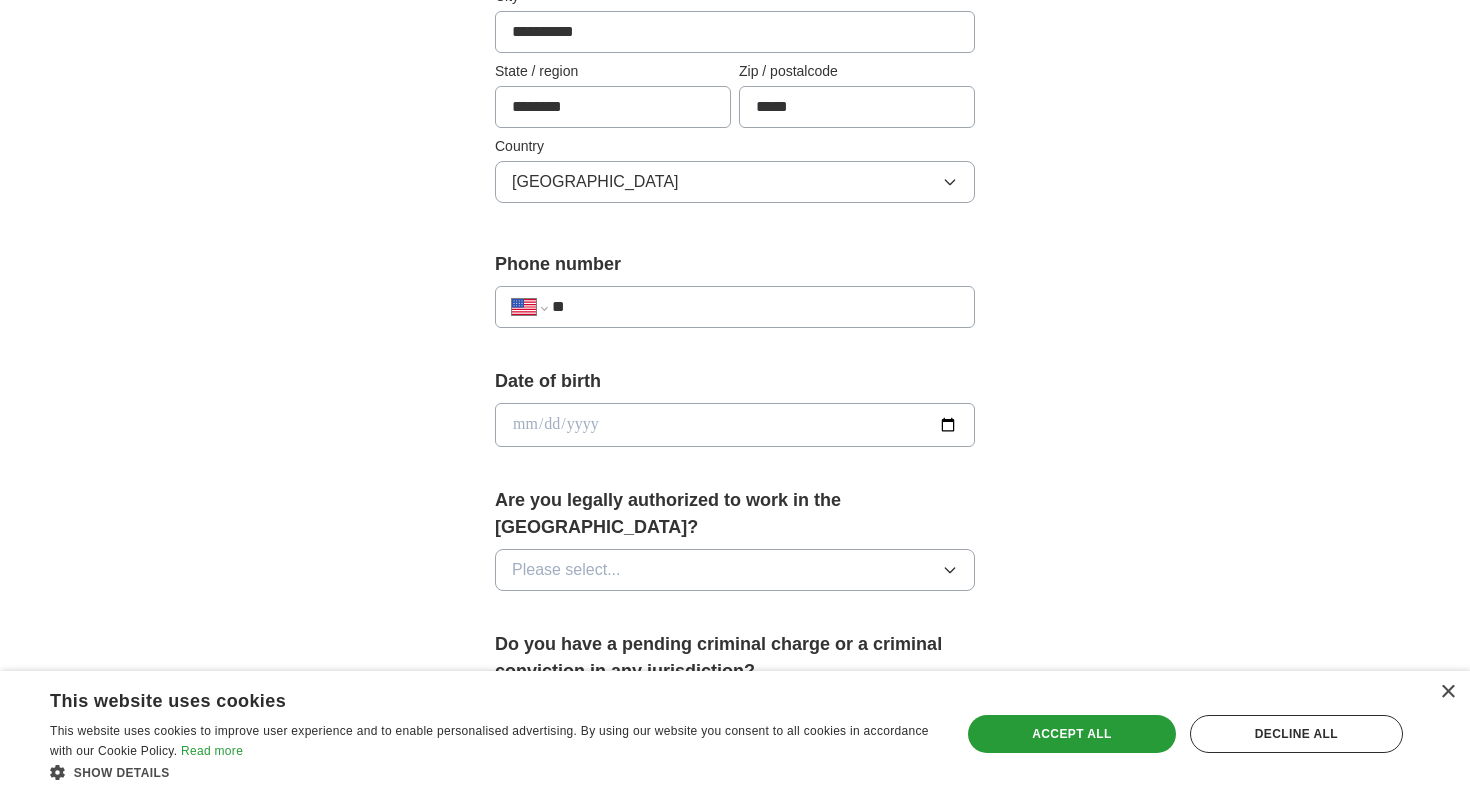 click on "**" at bounding box center [755, 307] 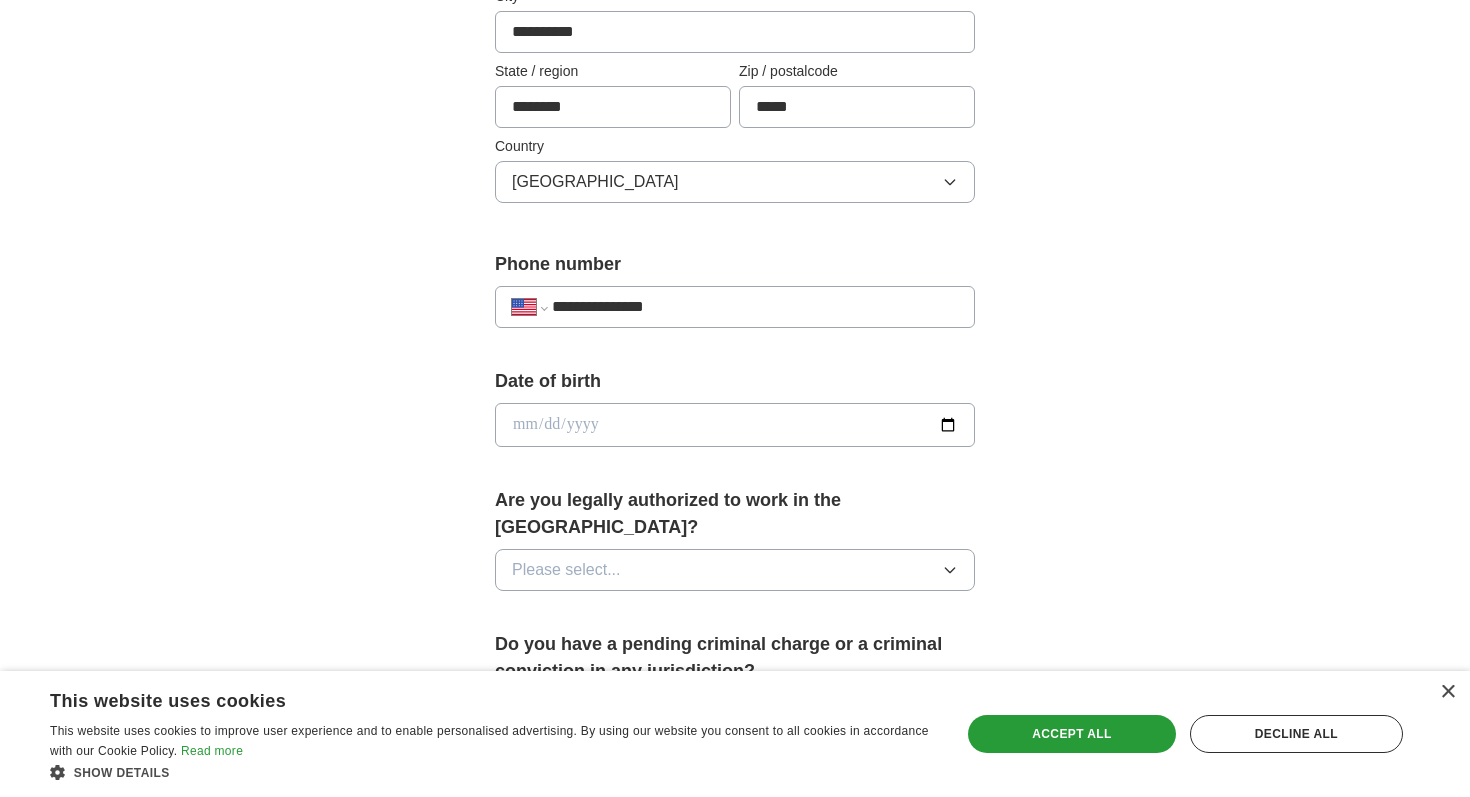 type on "**********" 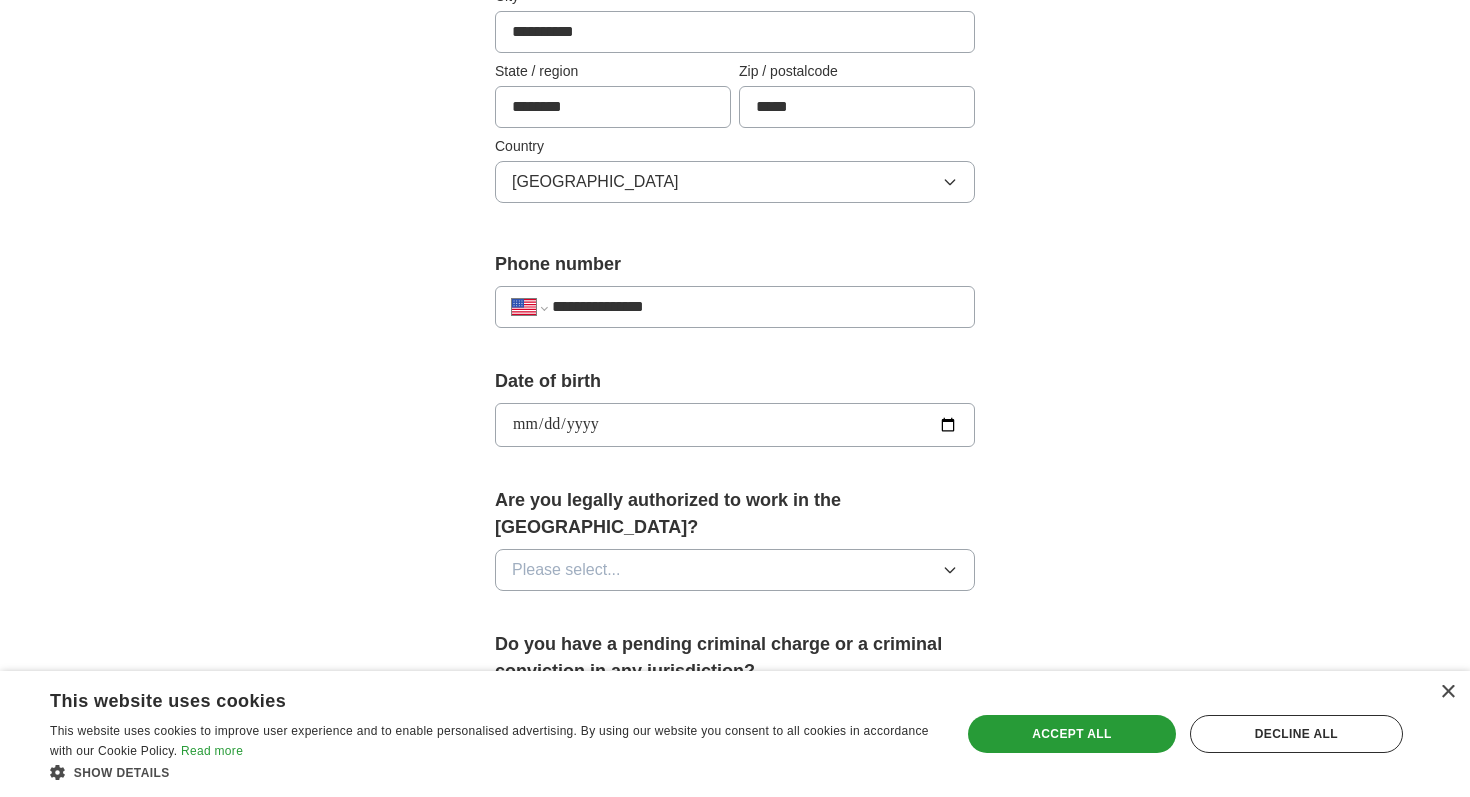 type on "**********" 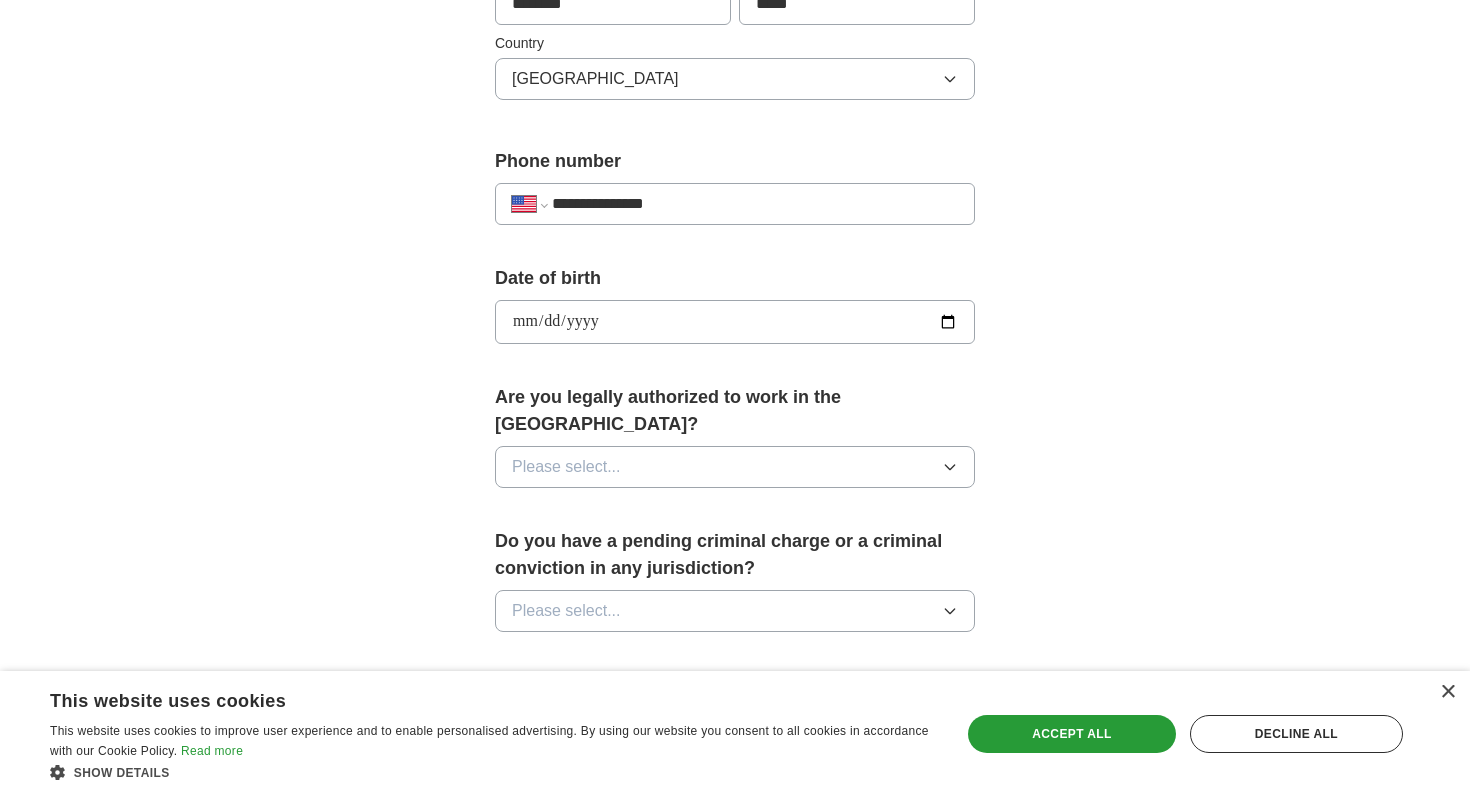 scroll, scrollTop: 729, scrollLeft: 0, axis: vertical 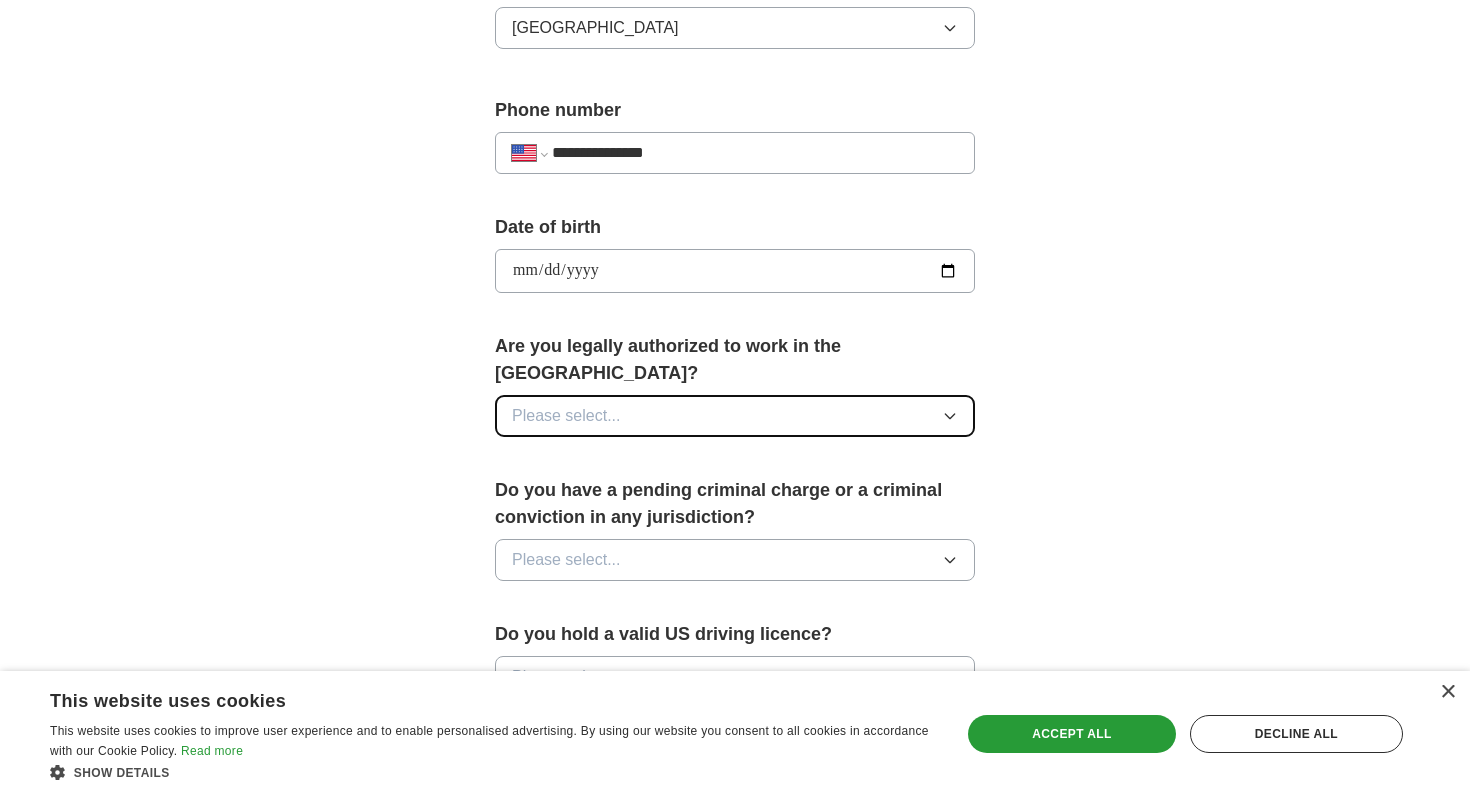 click on "Please select..." at bounding box center [735, 416] 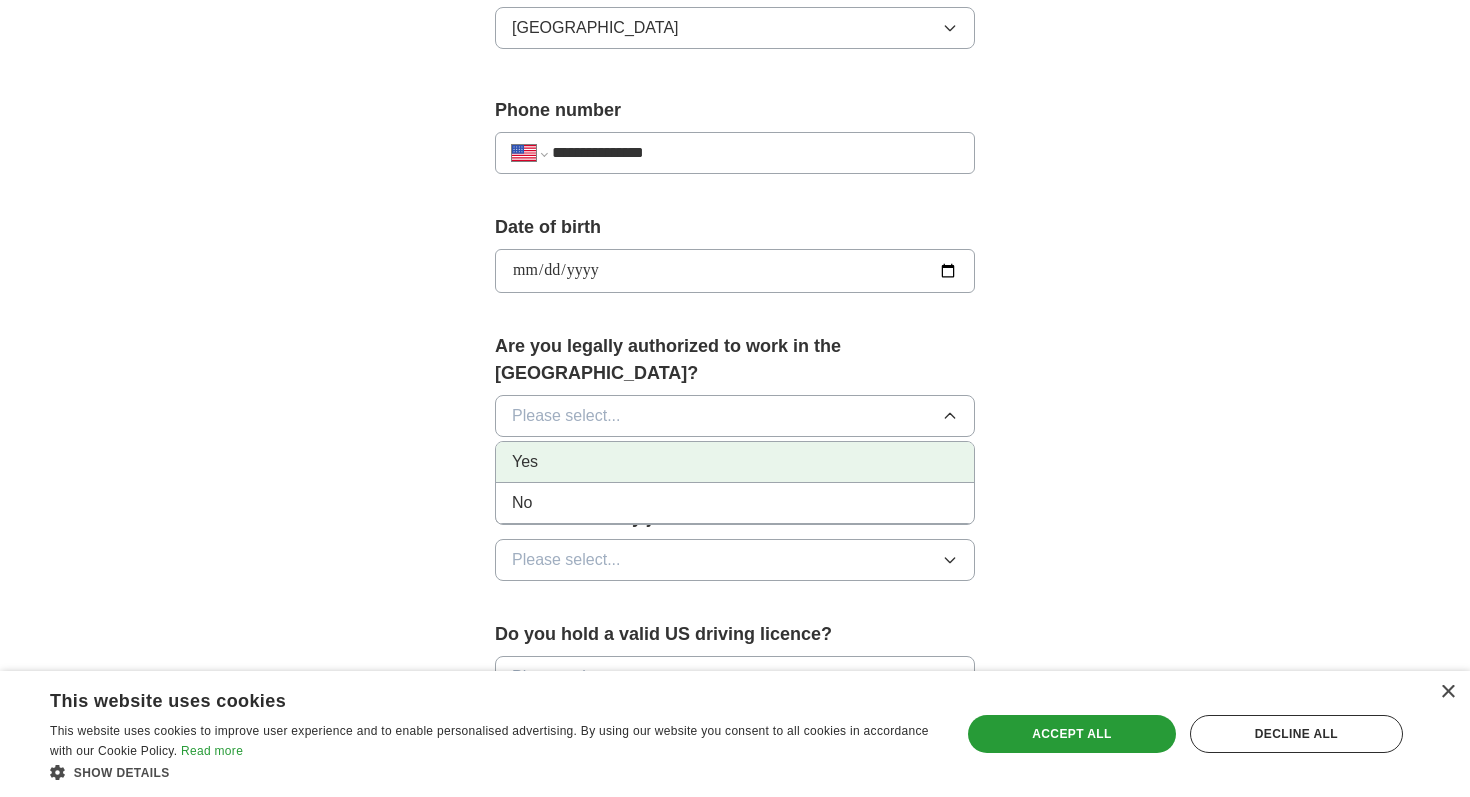 click on "Yes" at bounding box center (735, 462) 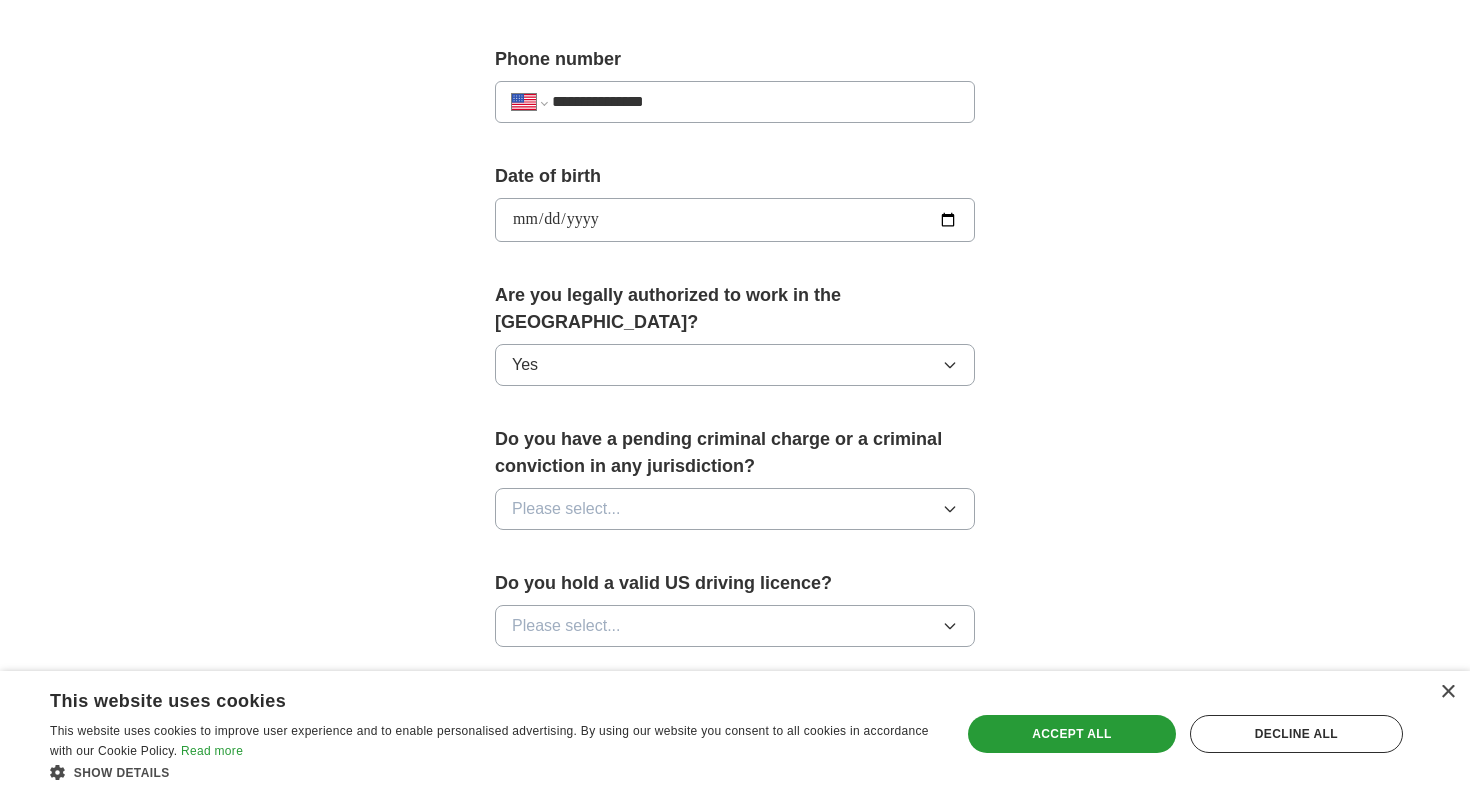 scroll, scrollTop: 912, scrollLeft: 0, axis: vertical 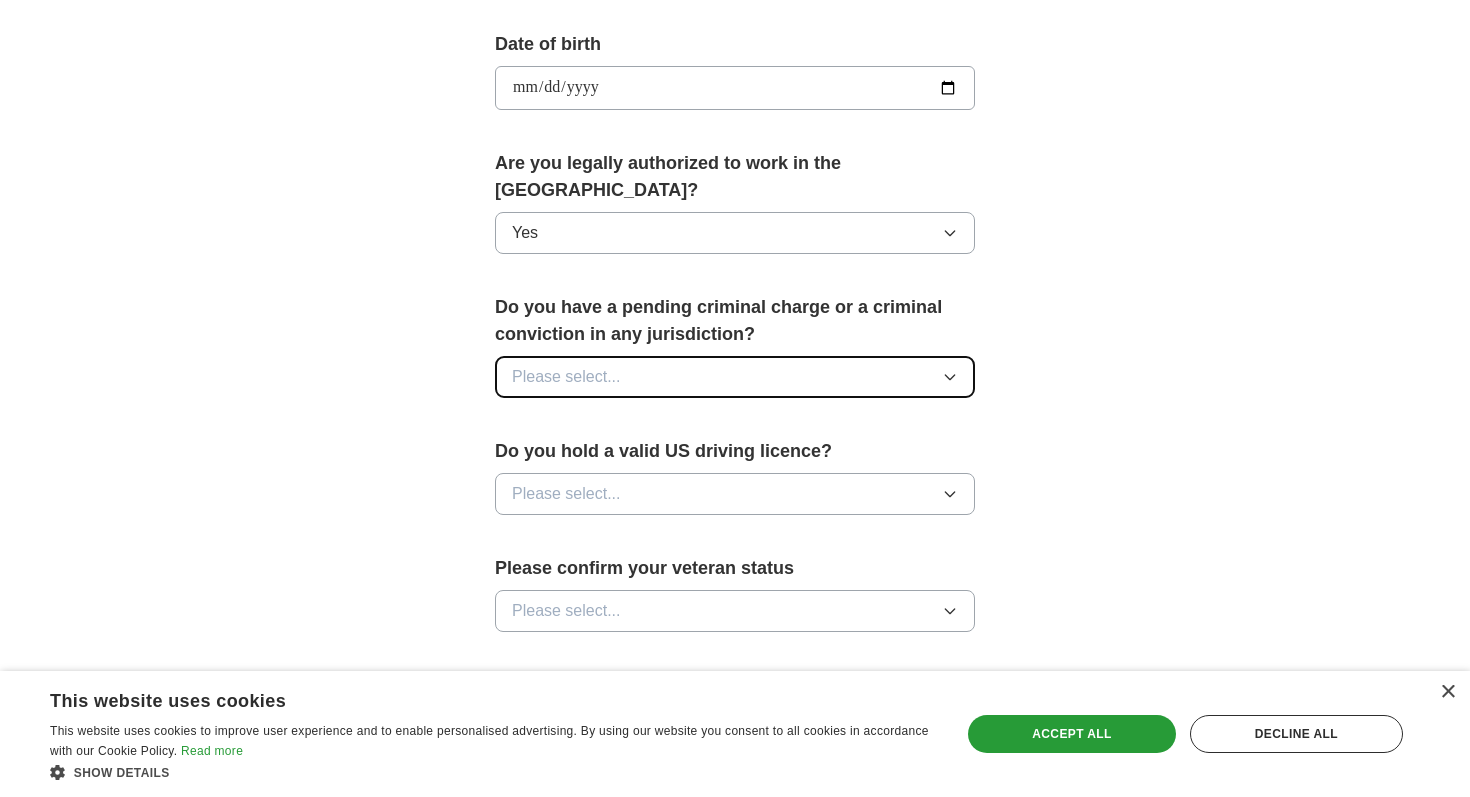 click on "Please select..." at bounding box center [735, 377] 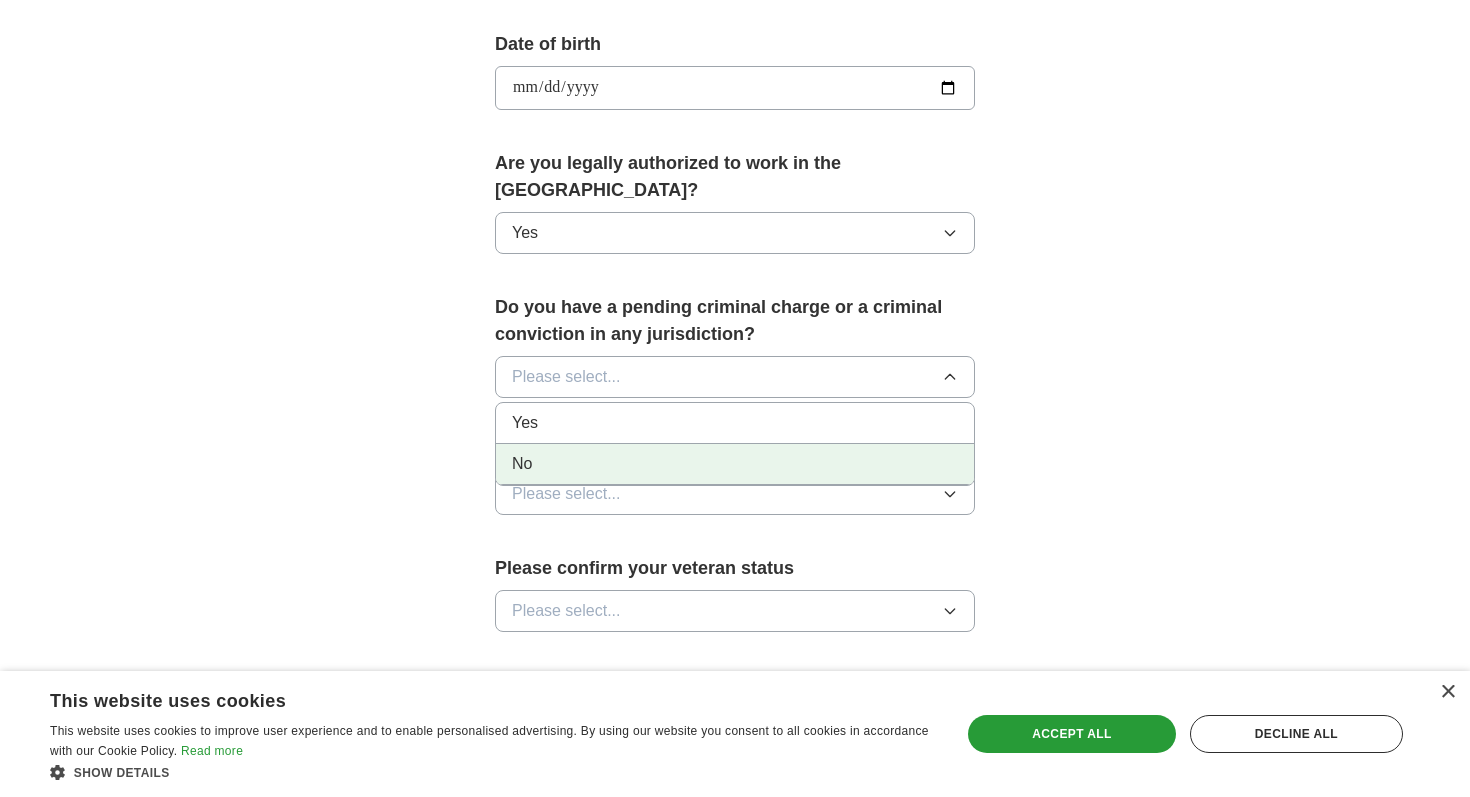 click on "No" at bounding box center [735, 464] 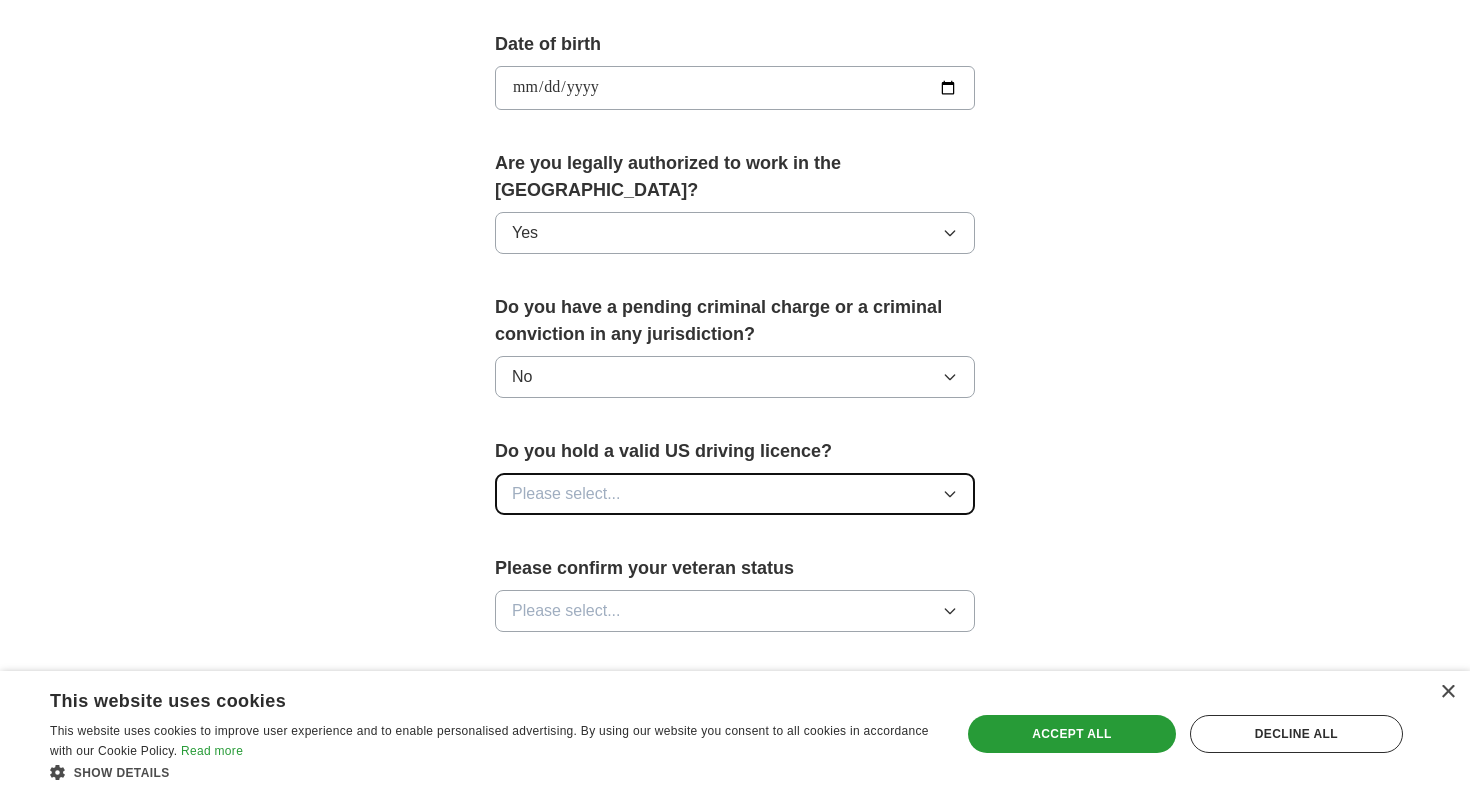 click on "Please select..." at bounding box center [735, 494] 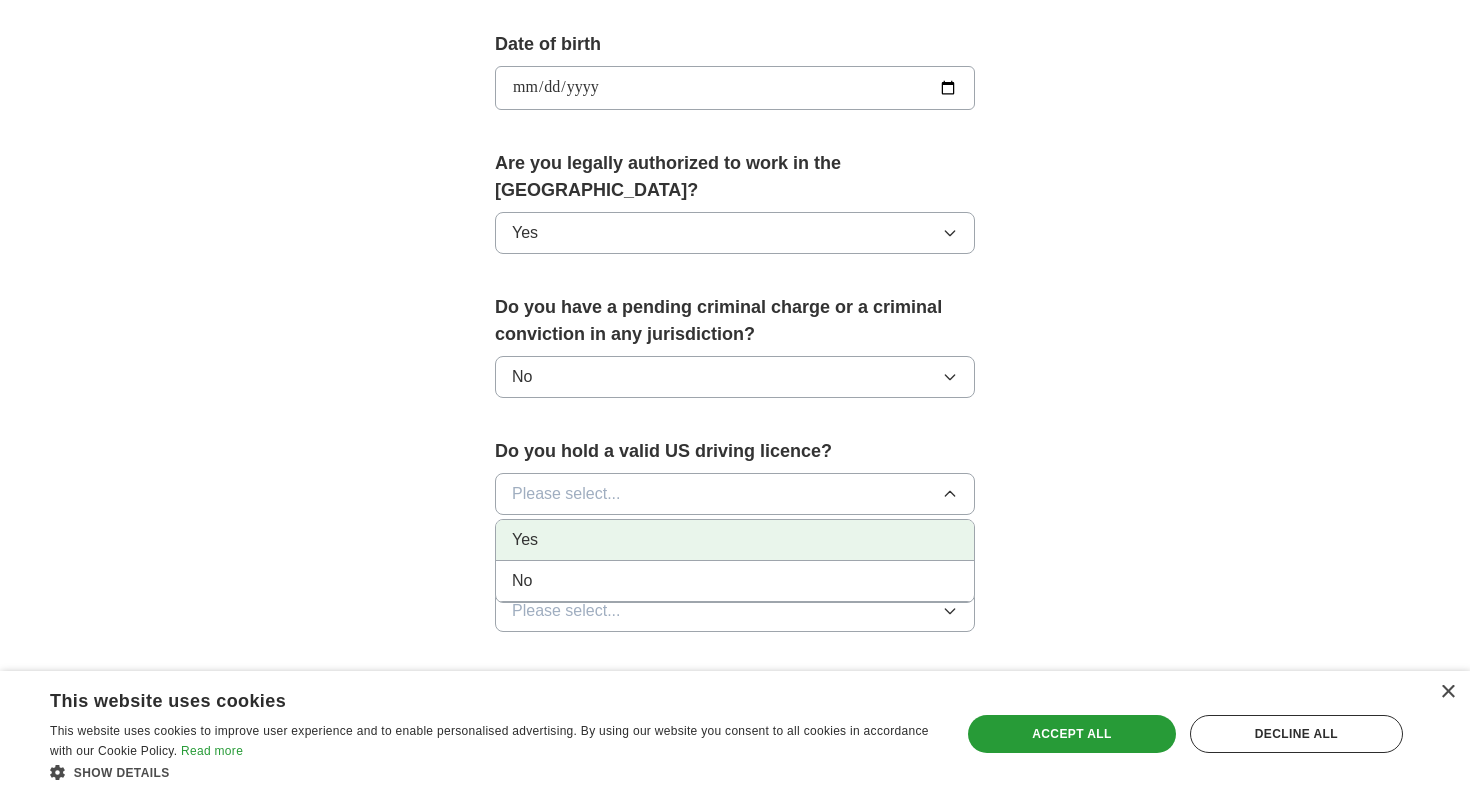 click on "Yes" at bounding box center (735, 540) 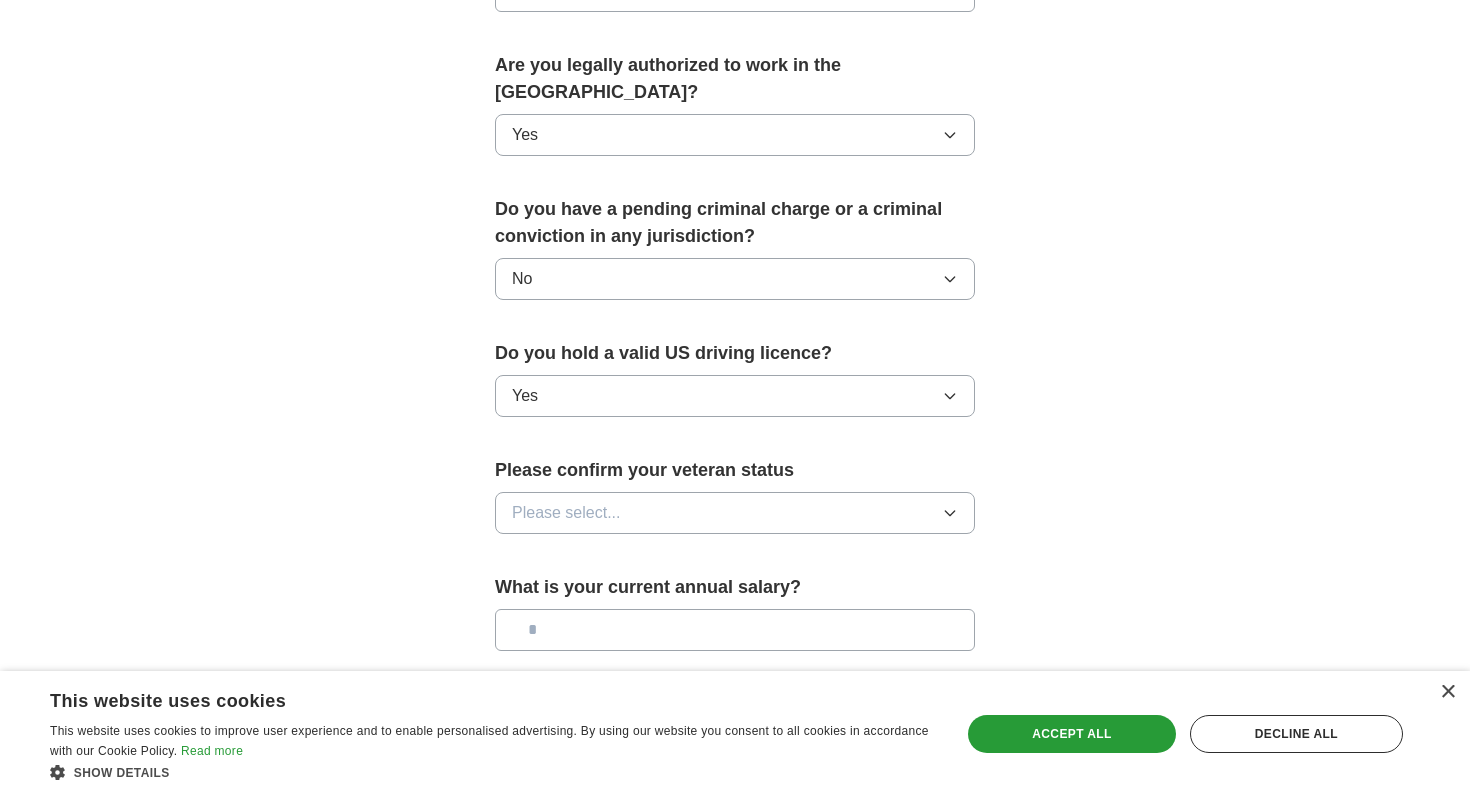 scroll, scrollTop: 1110, scrollLeft: 0, axis: vertical 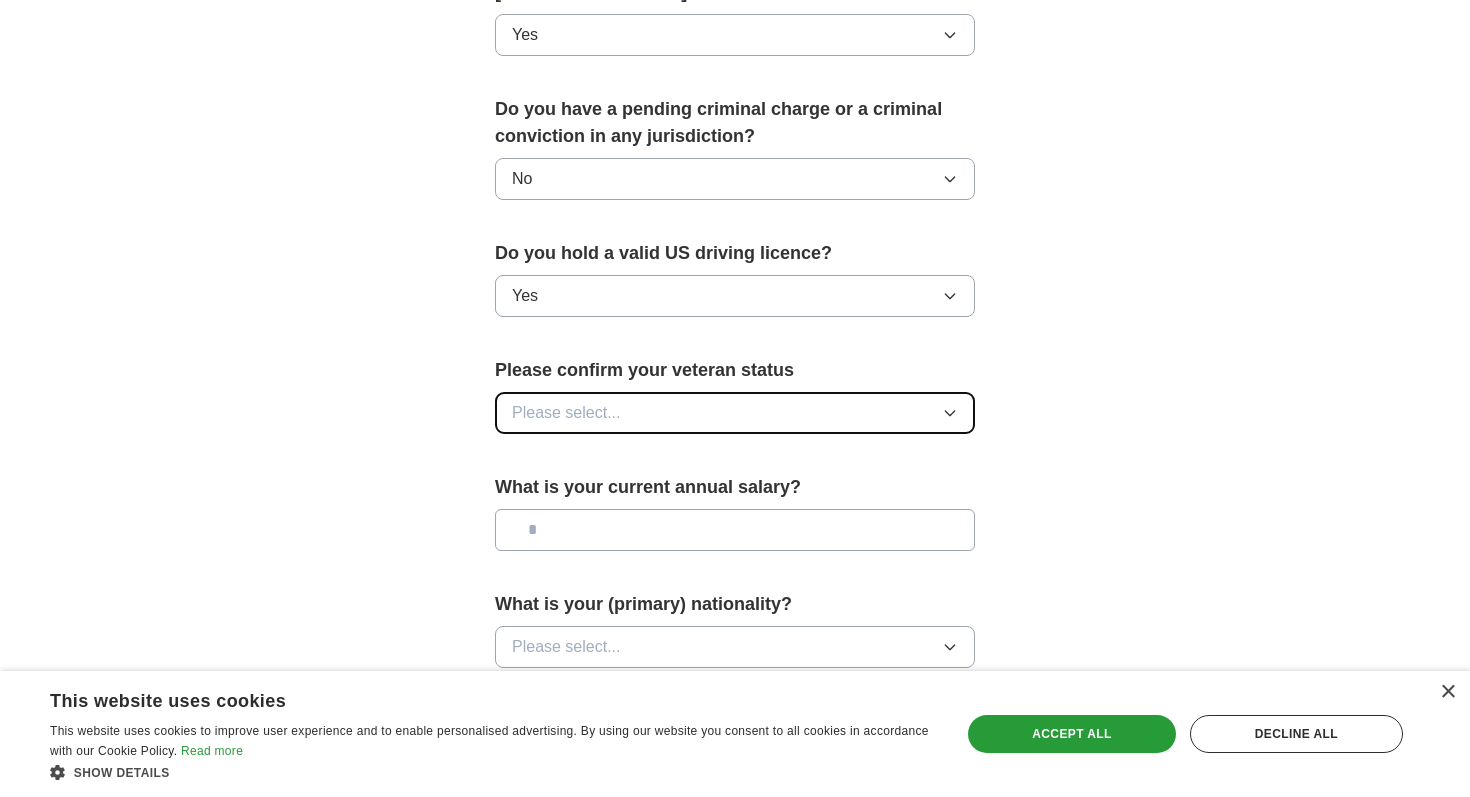 click on "Please select..." at bounding box center (735, 413) 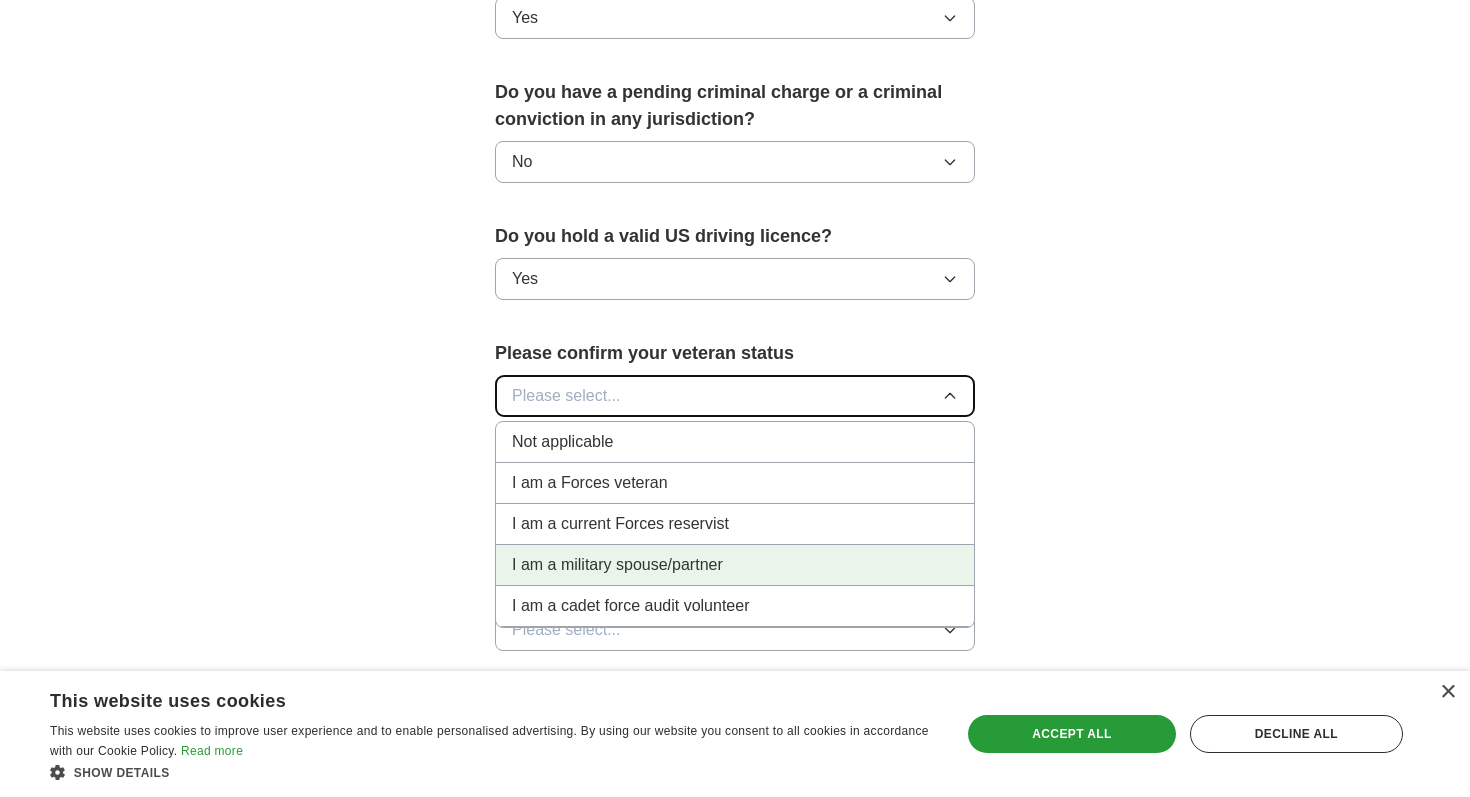 scroll, scrollTop: 1147, scrollLeft: 0, axis: vertical 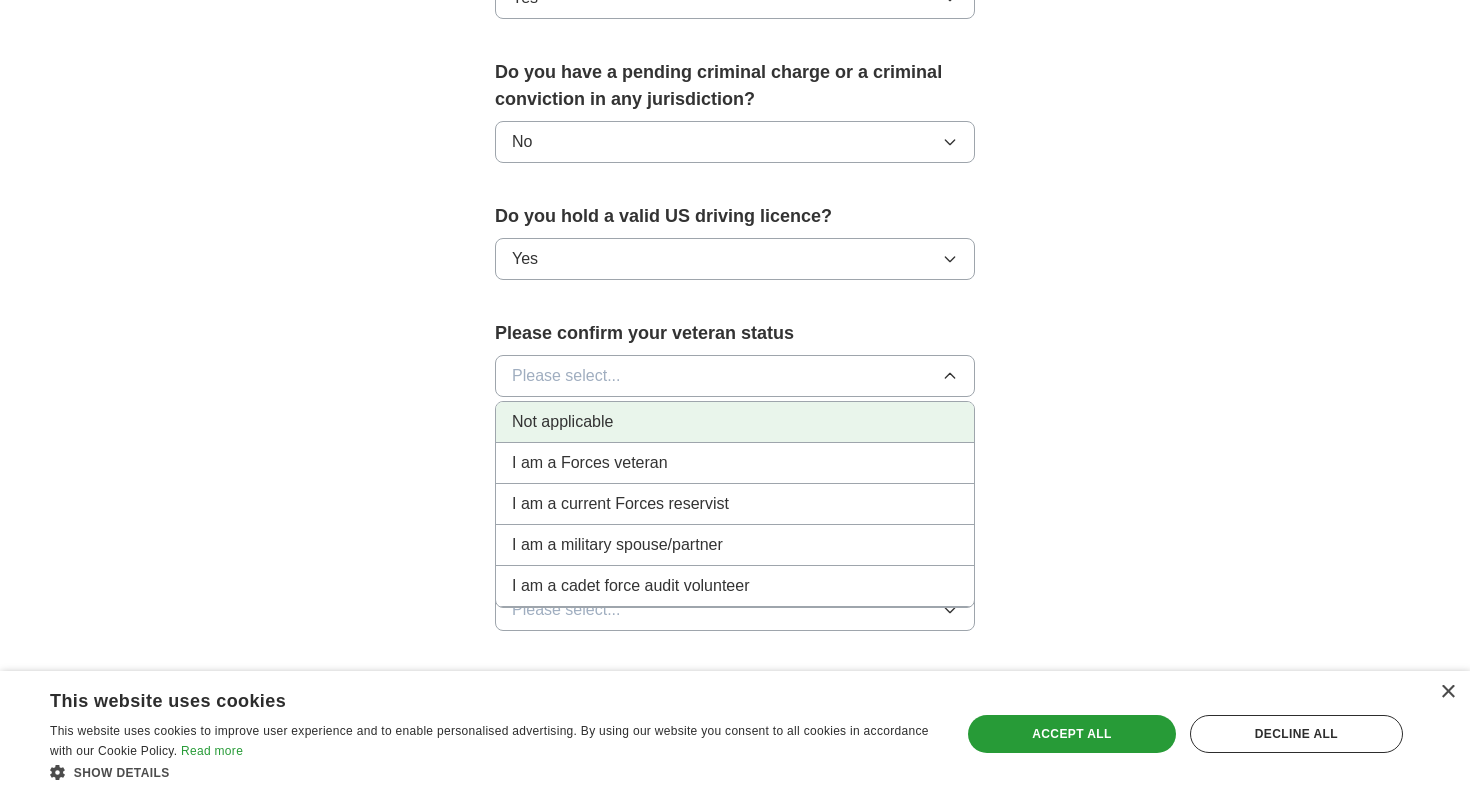 click on "Not applicable" at bounding box center (735, 422) 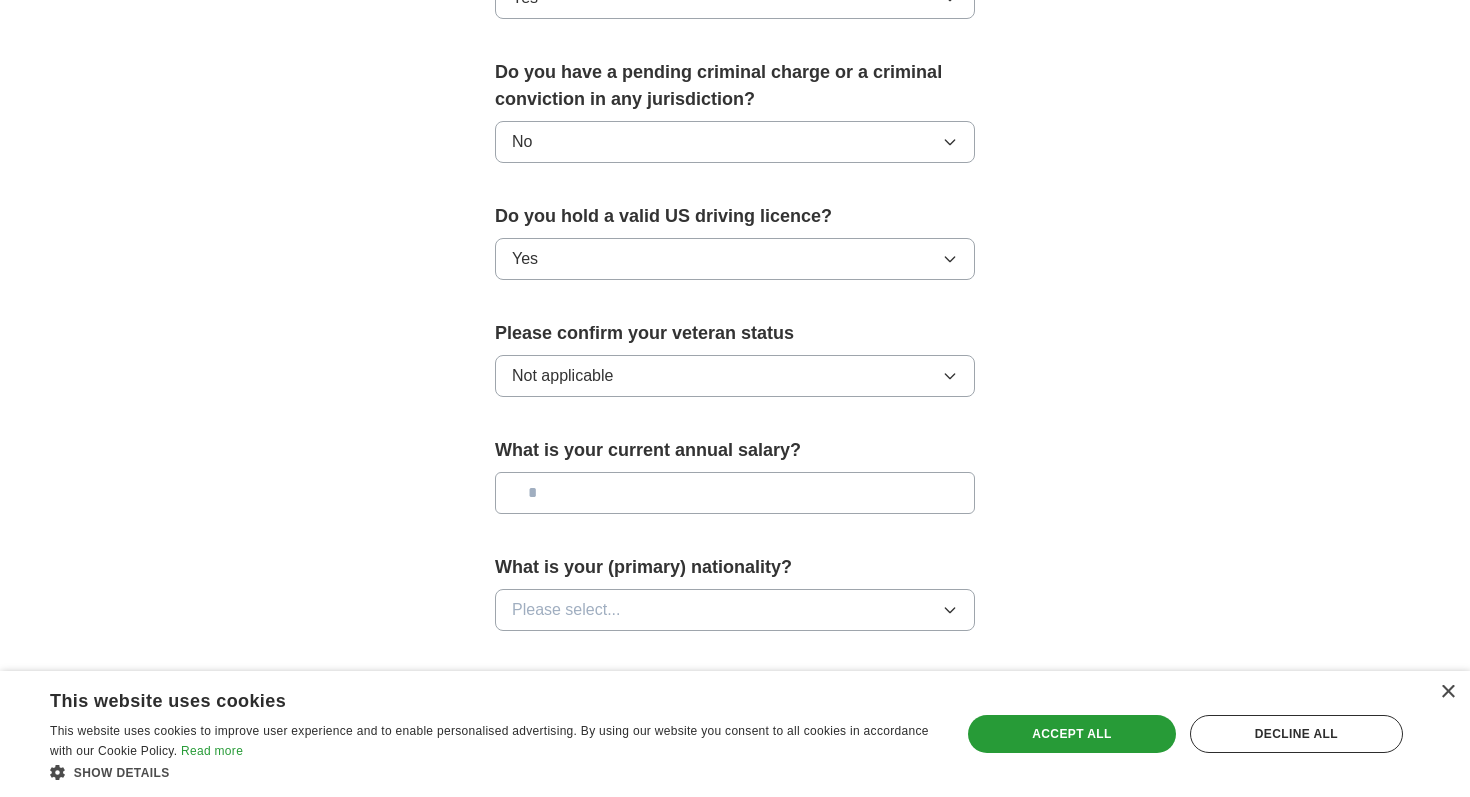 click at bounding box center [735, 493] 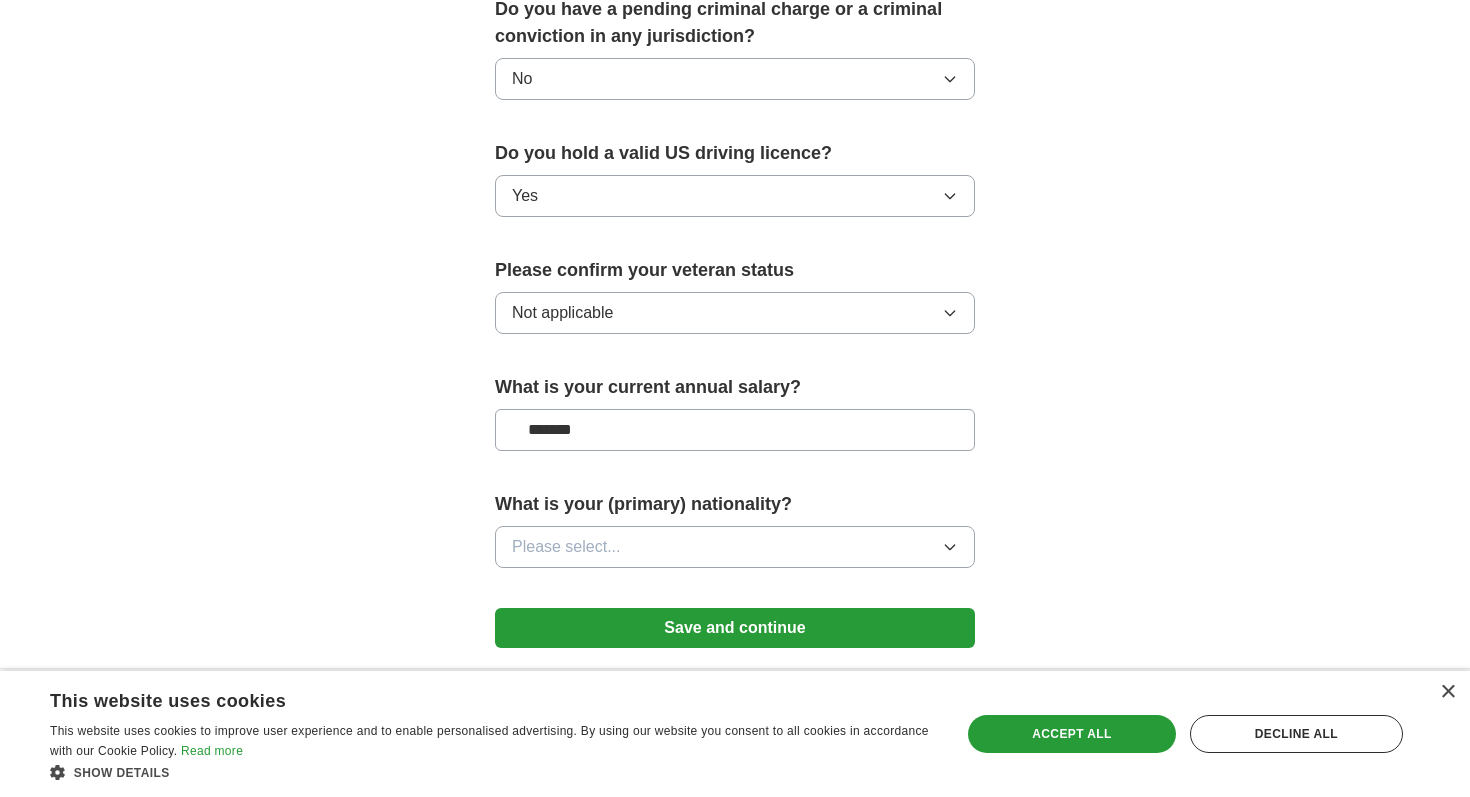scroll, scrollTop: 1256, scrollLeft: 0, axis: vertical 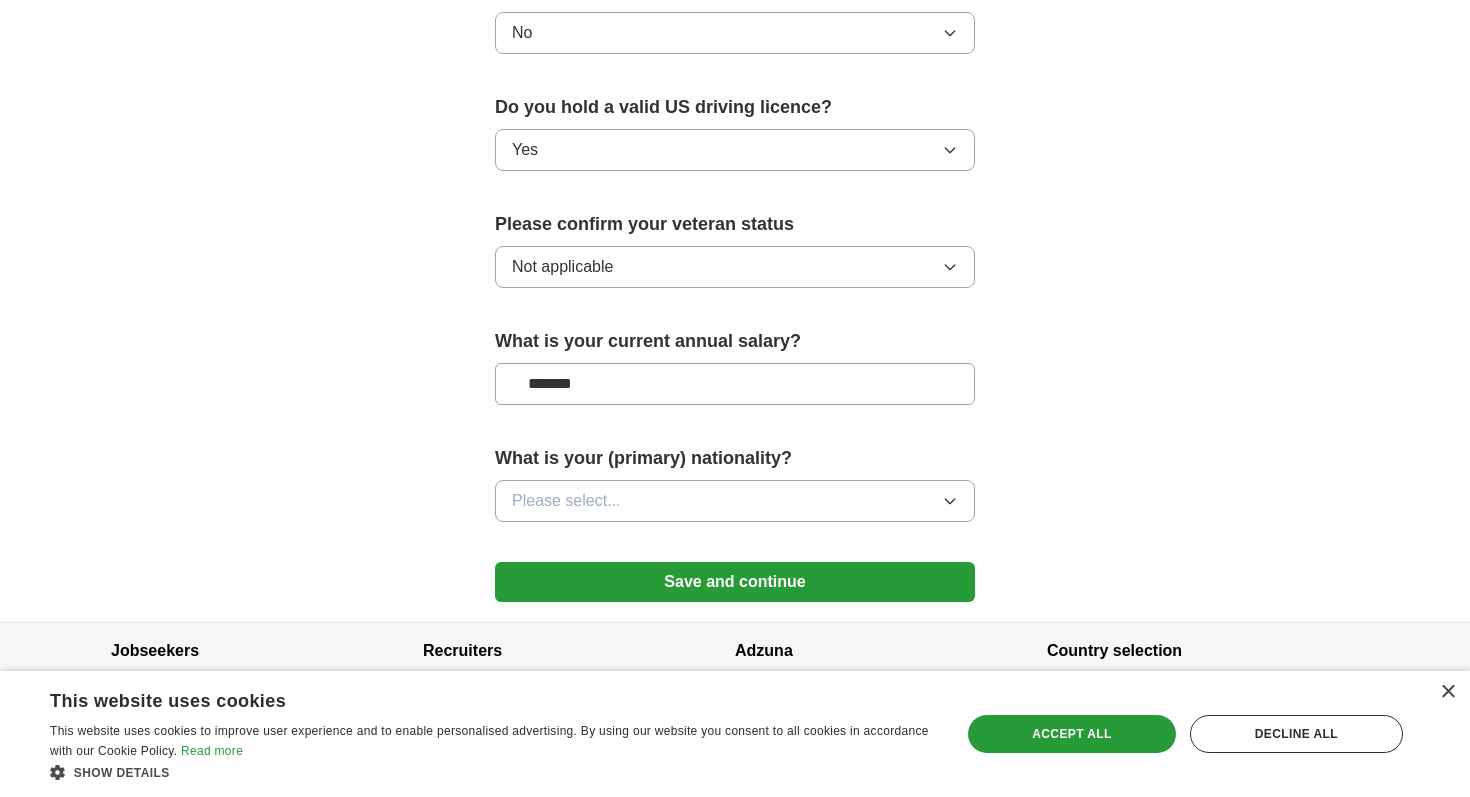 type on "*******" 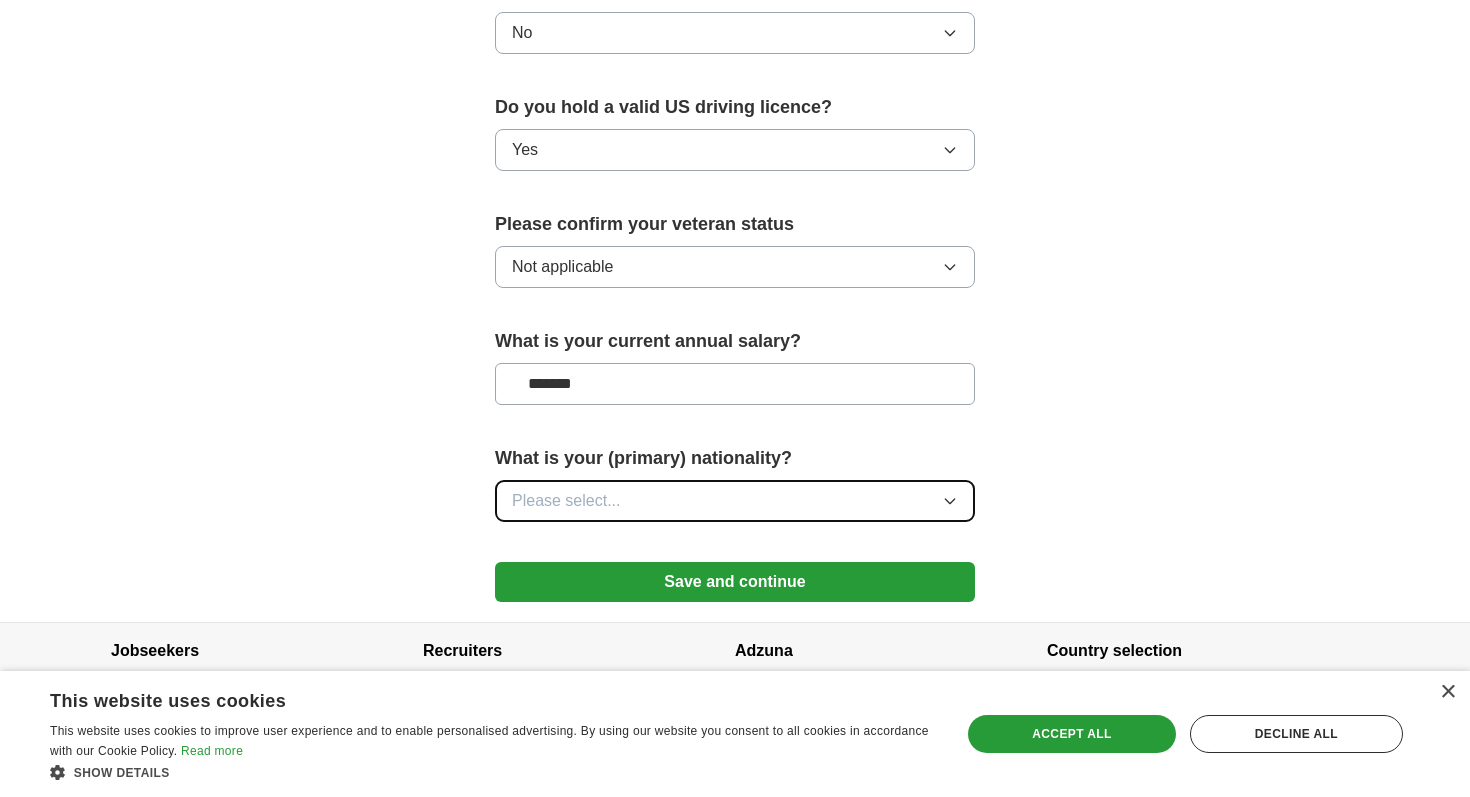 click on "Please select..." at bounding box center [735, 501] 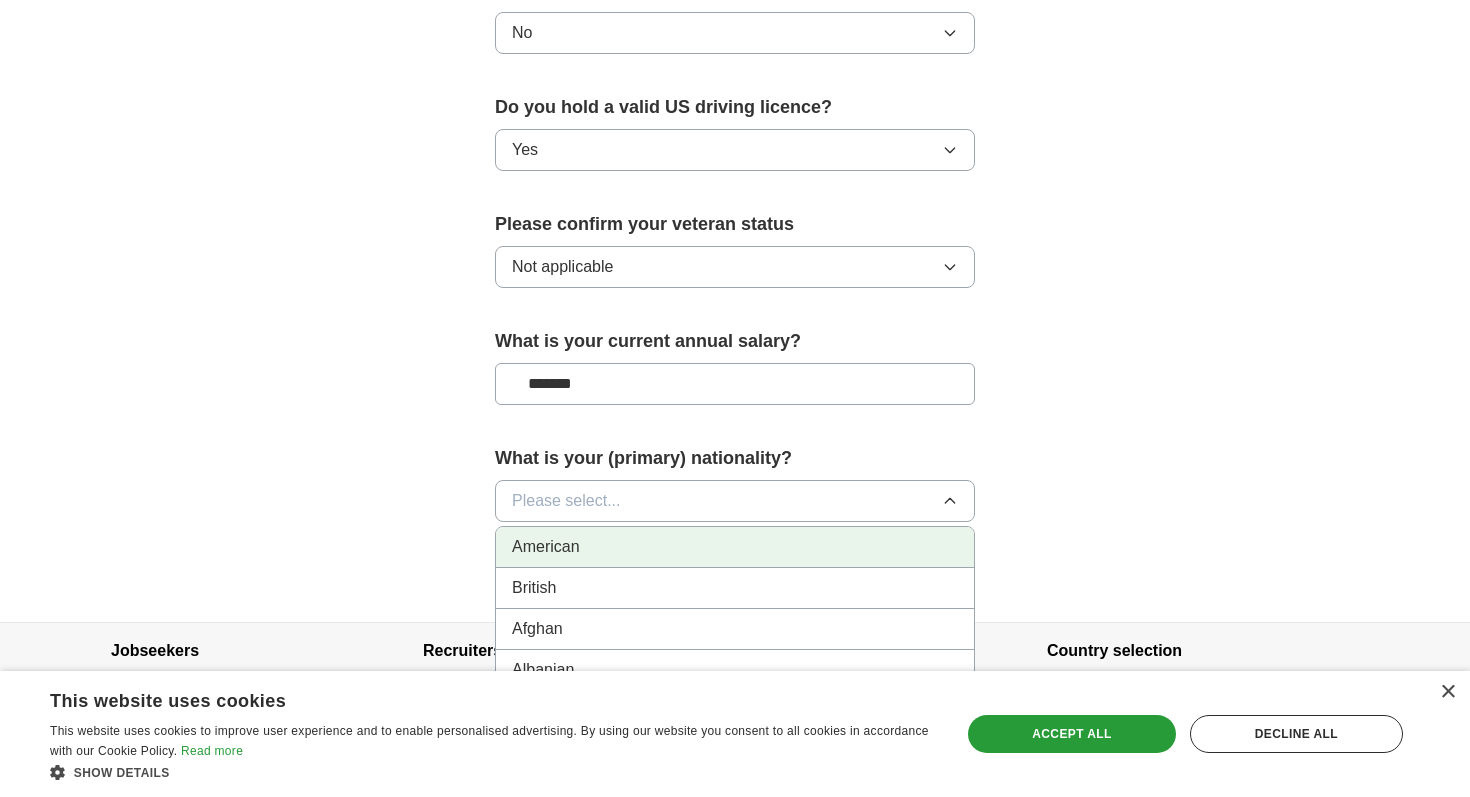 click on "American" at bounding box center (735, 547) 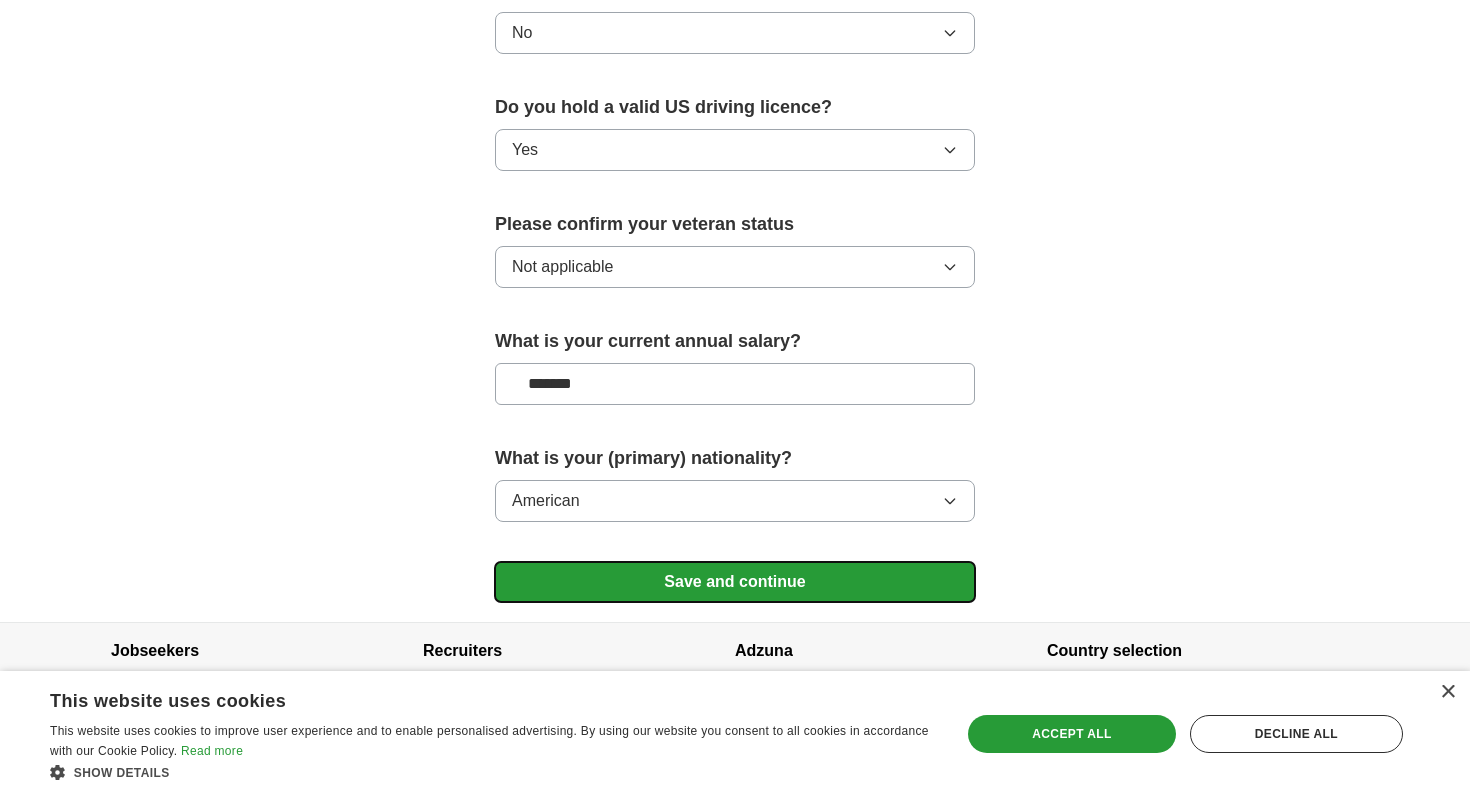 click on "Save and continue" at bounding box center (735, 582) 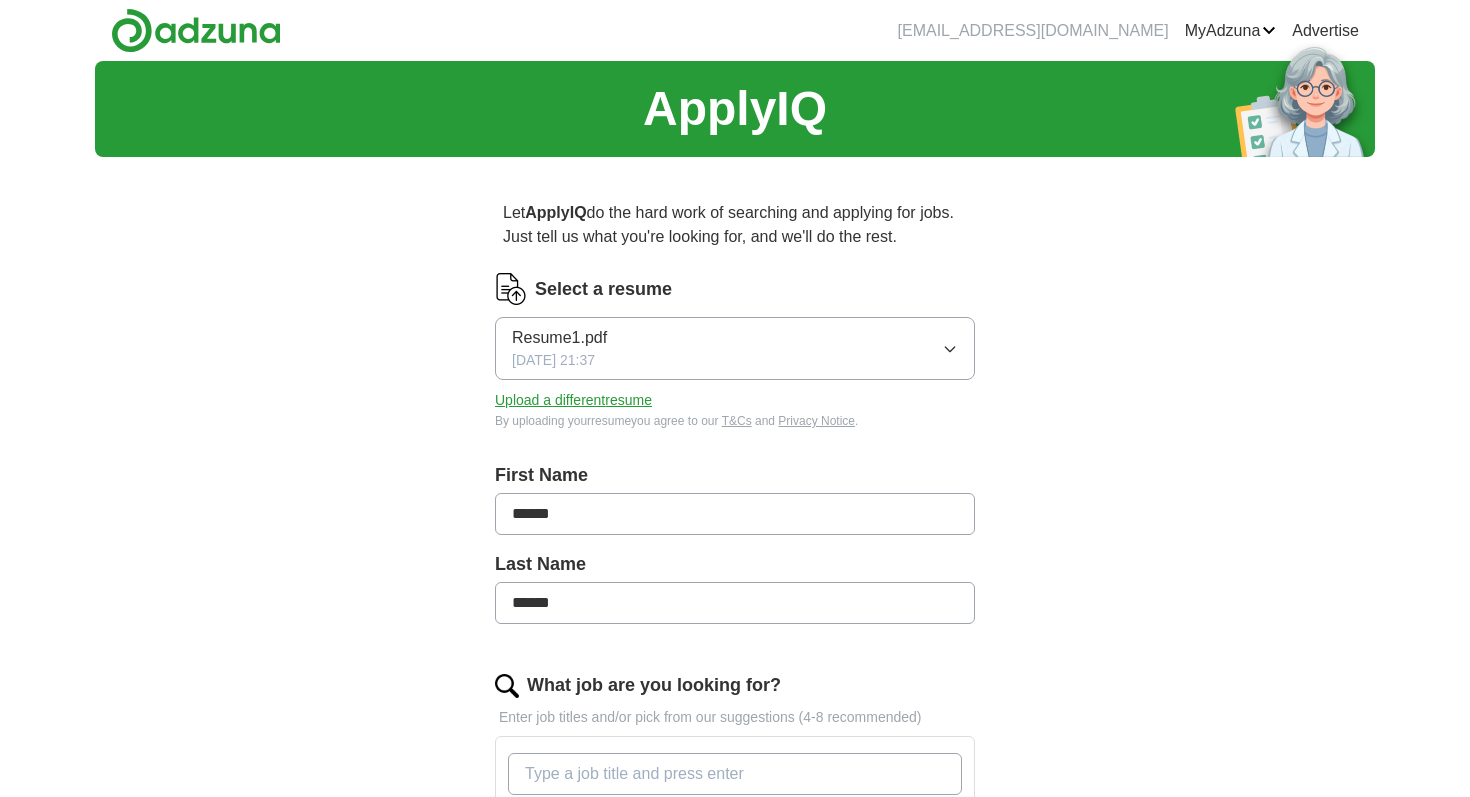 scroll, scrollTop: 0, scrollLeft: 0, axis: both 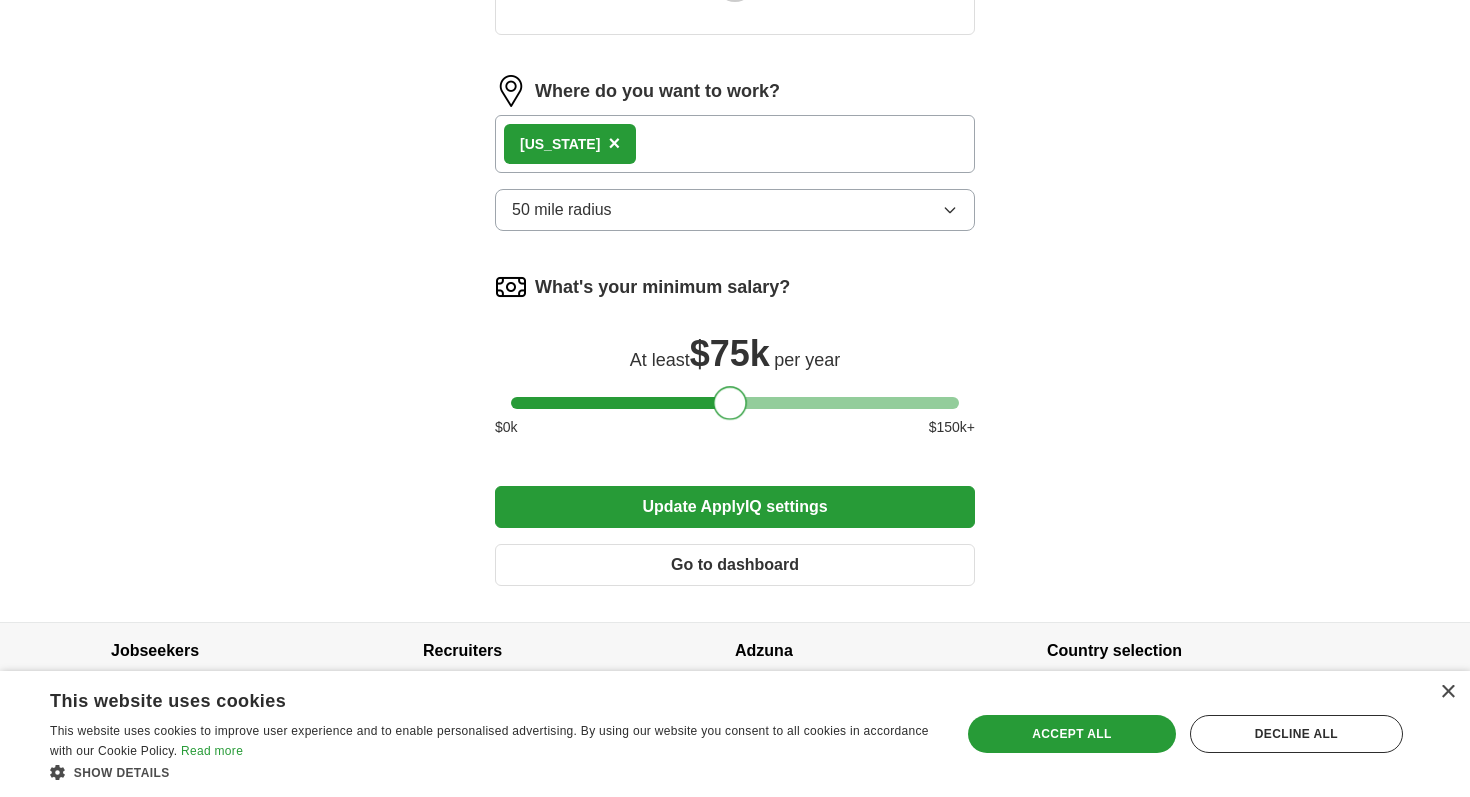drag, startPoint x: 523, startPoint y: 401, endPoint x: 731, endPoint y: 408, distance: 208.11775 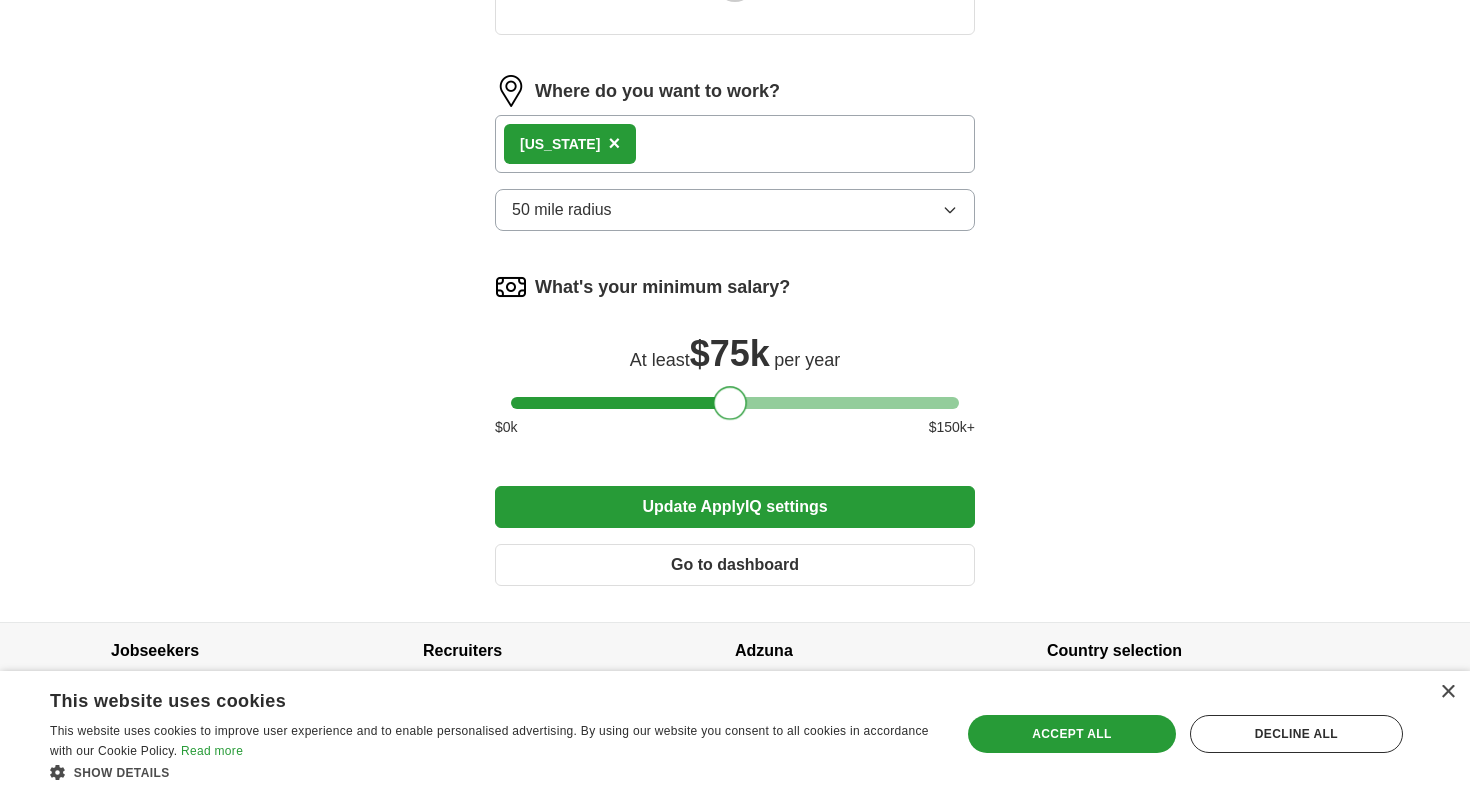 click at bounding box center [730, 403] 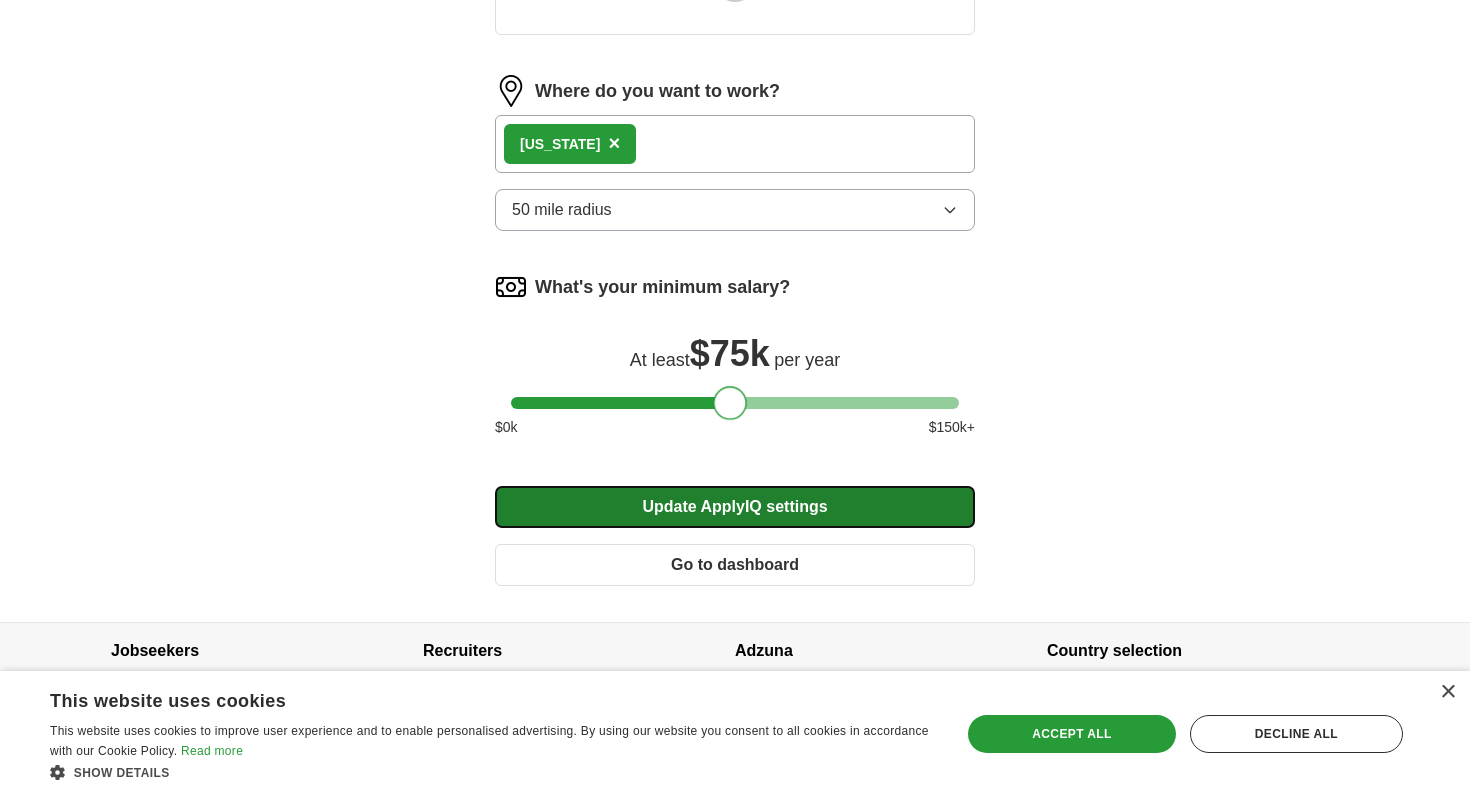 click on "Update ApplyIQ settings" at bounding box center (735, 507) 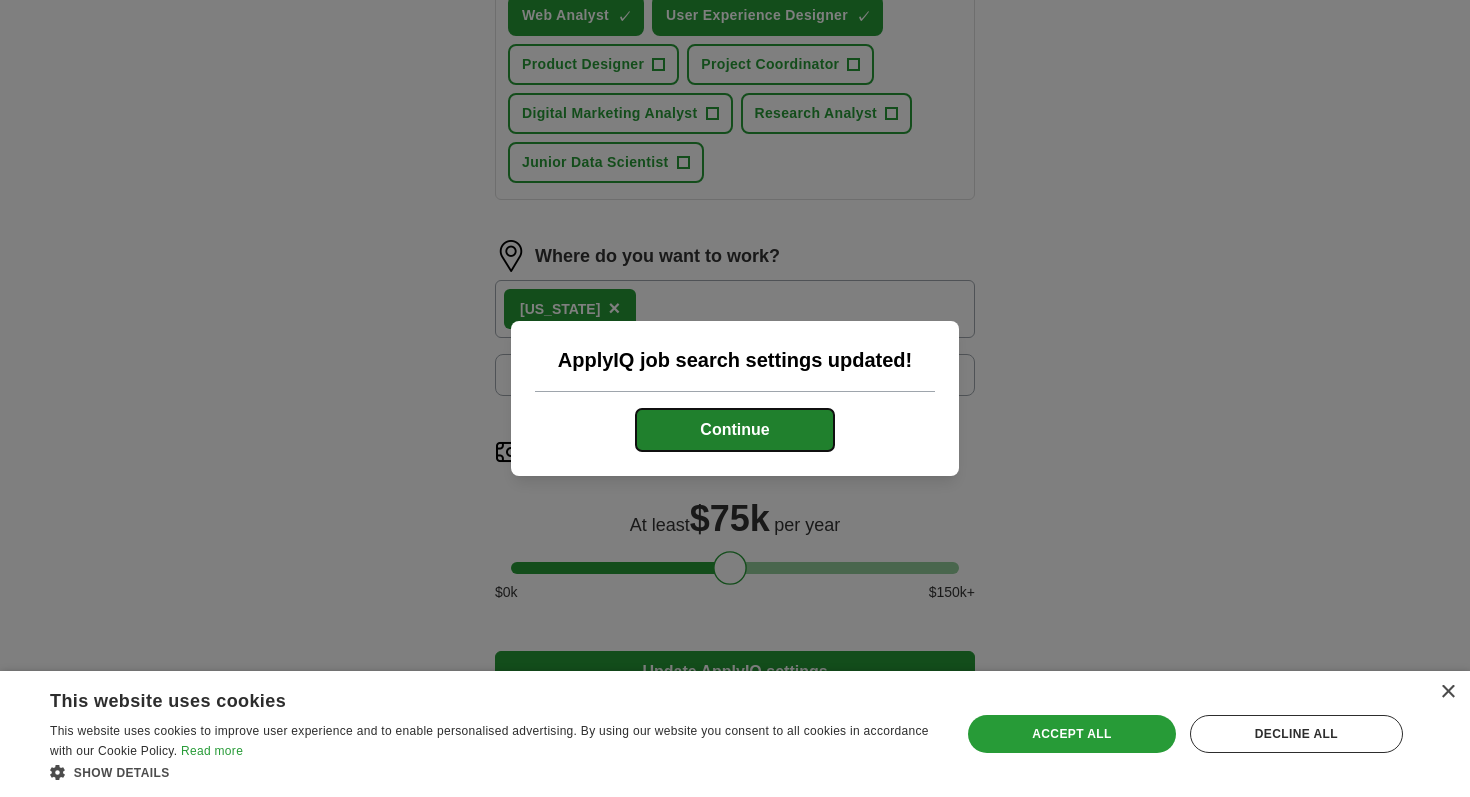 click on "Continue" at bounding box center [735, 430] 